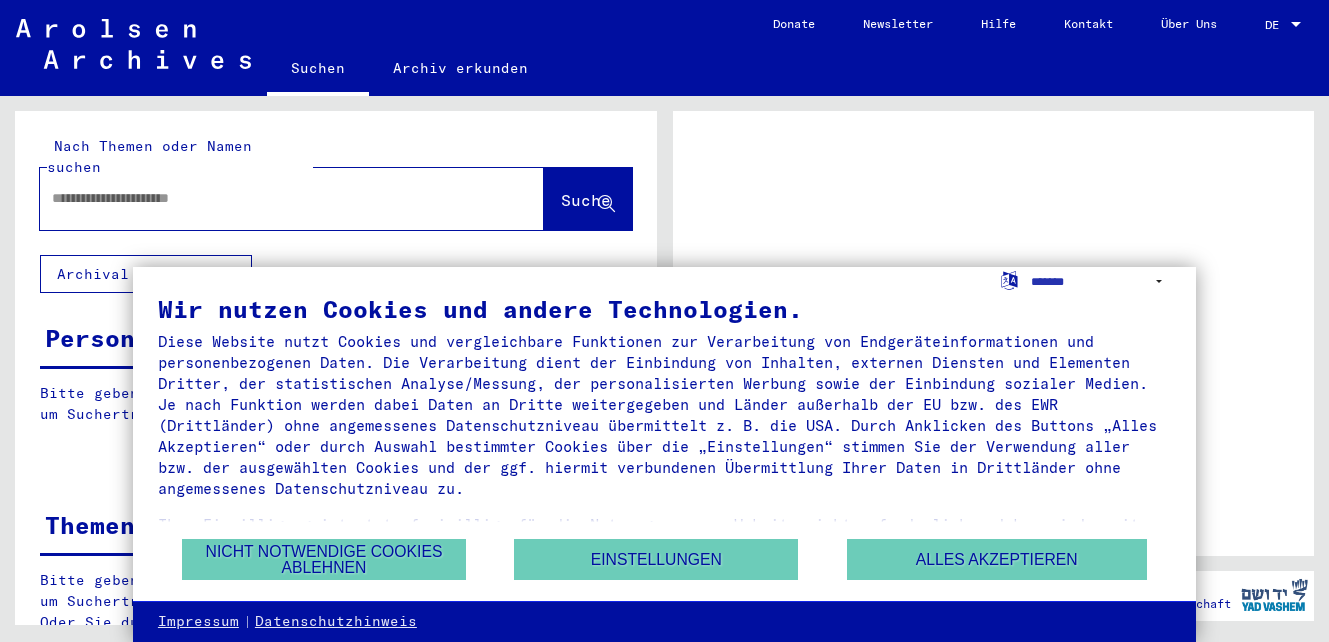 scroll, scrollTop: 0, scrollLeft: 0, axis: both 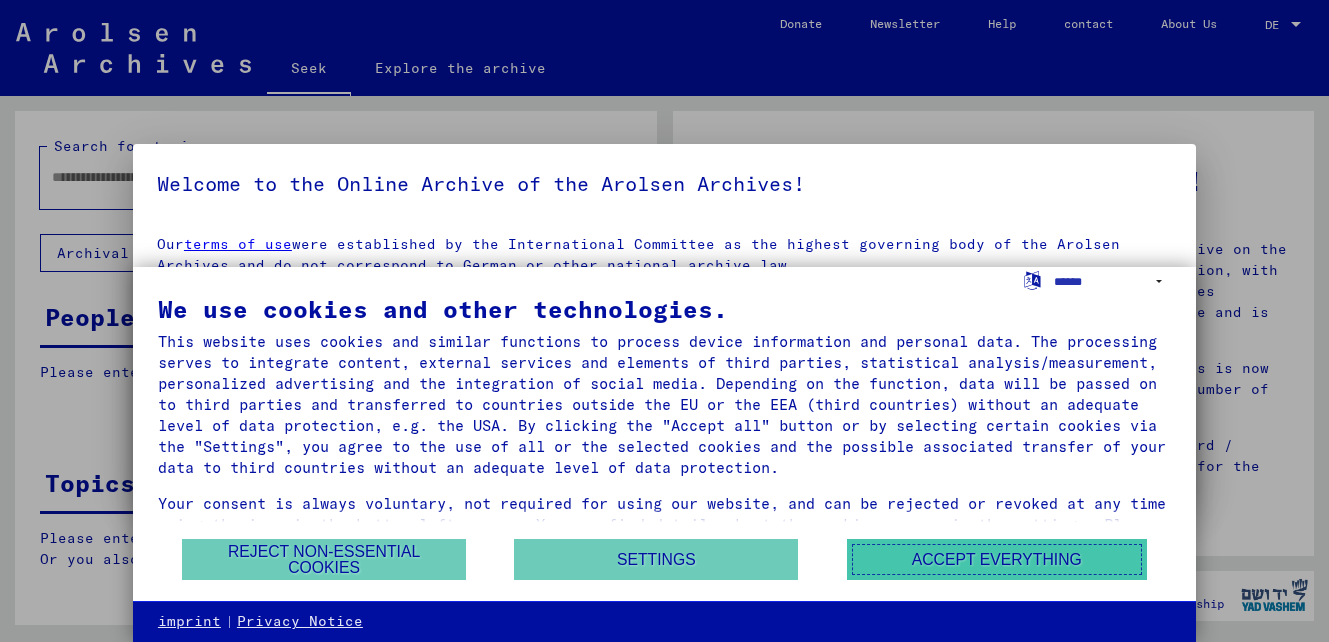 click on "Accept everything" at bounding box center [997, 559] 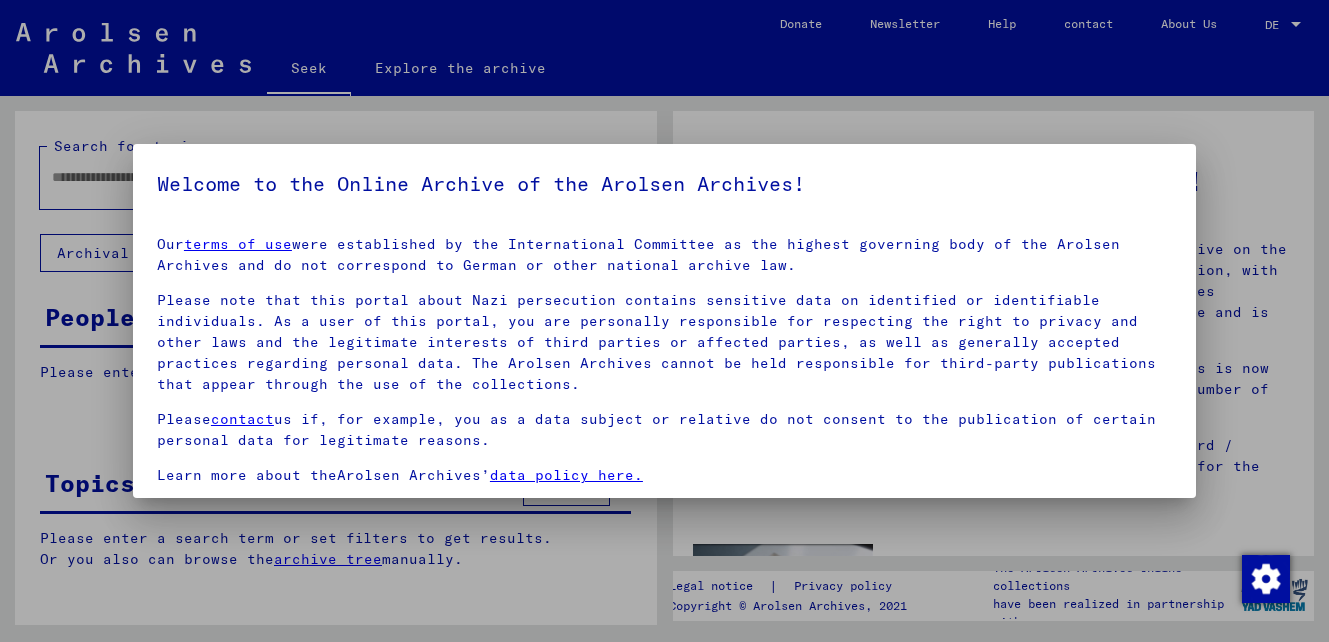 click at bounding box center (664, 321) 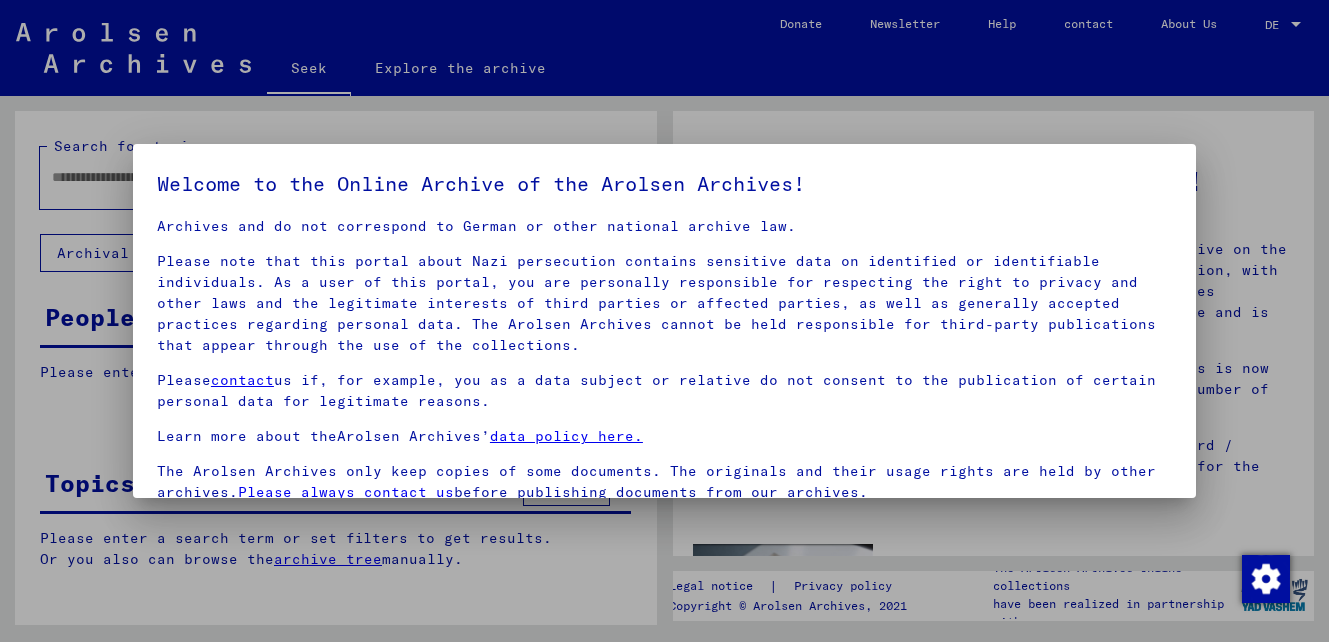 scroll, scrollTop: 38, scrollLeft: 0, axis: vertical 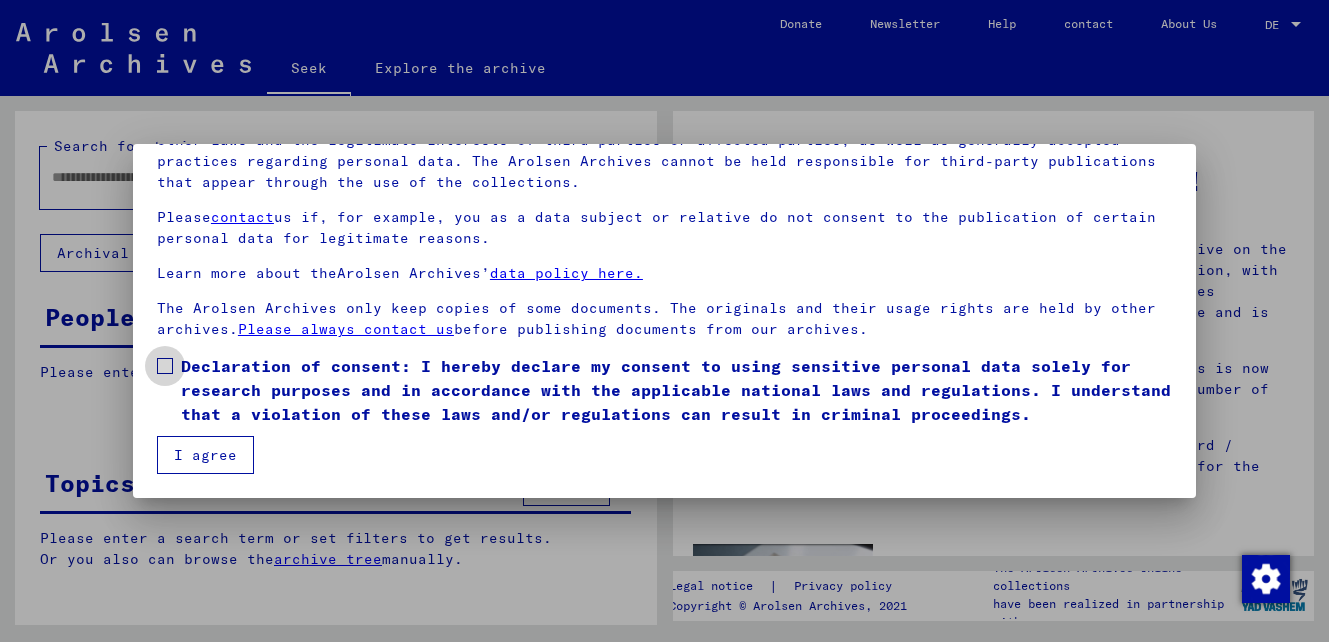 click at bounding box center (165, 366) 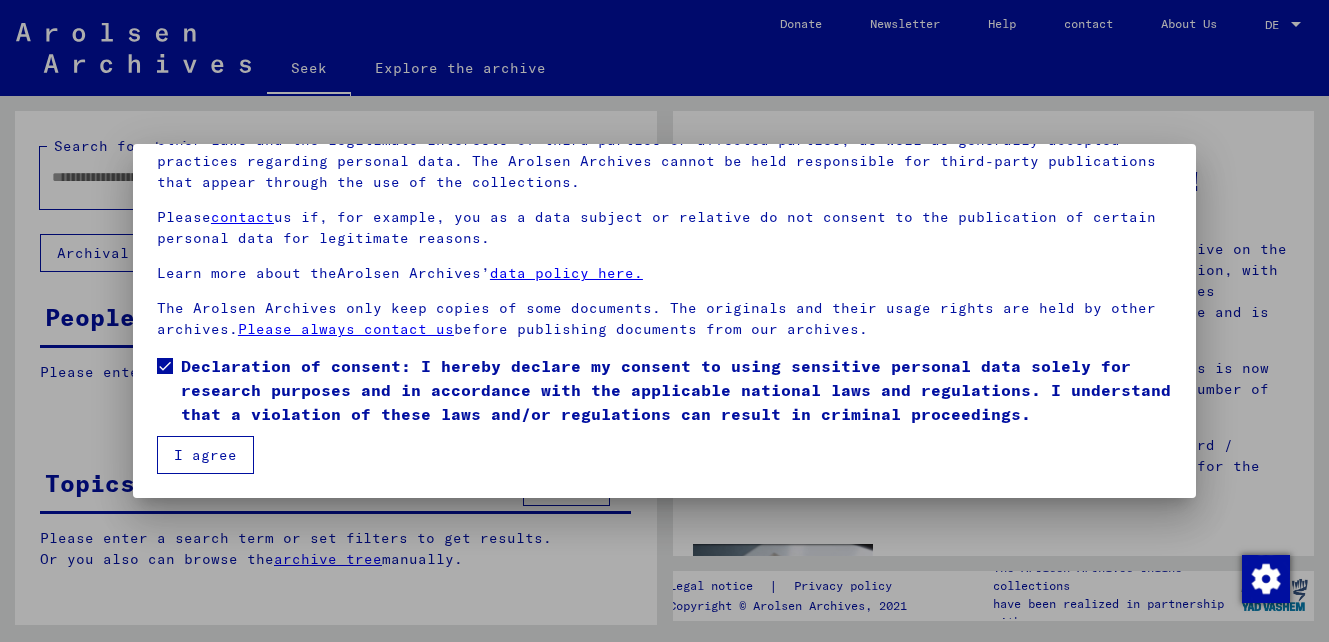 click on "I agree" at bounding box center [205, 455] 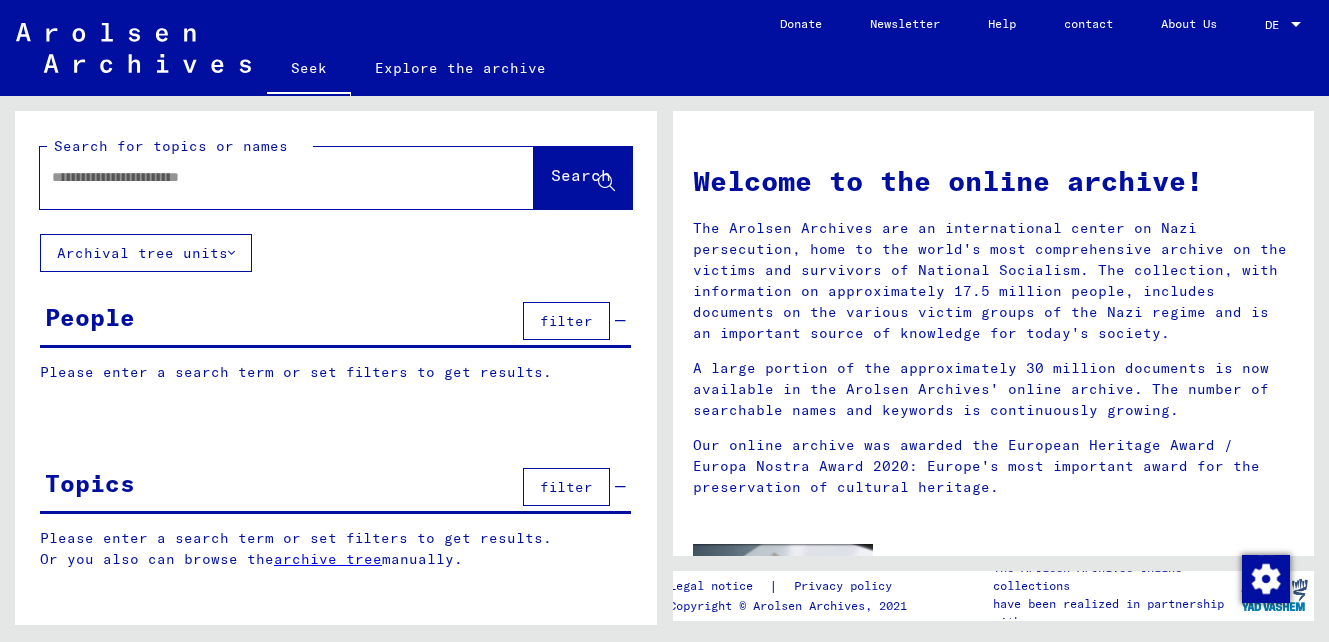 click at bounding box center (263, 177) 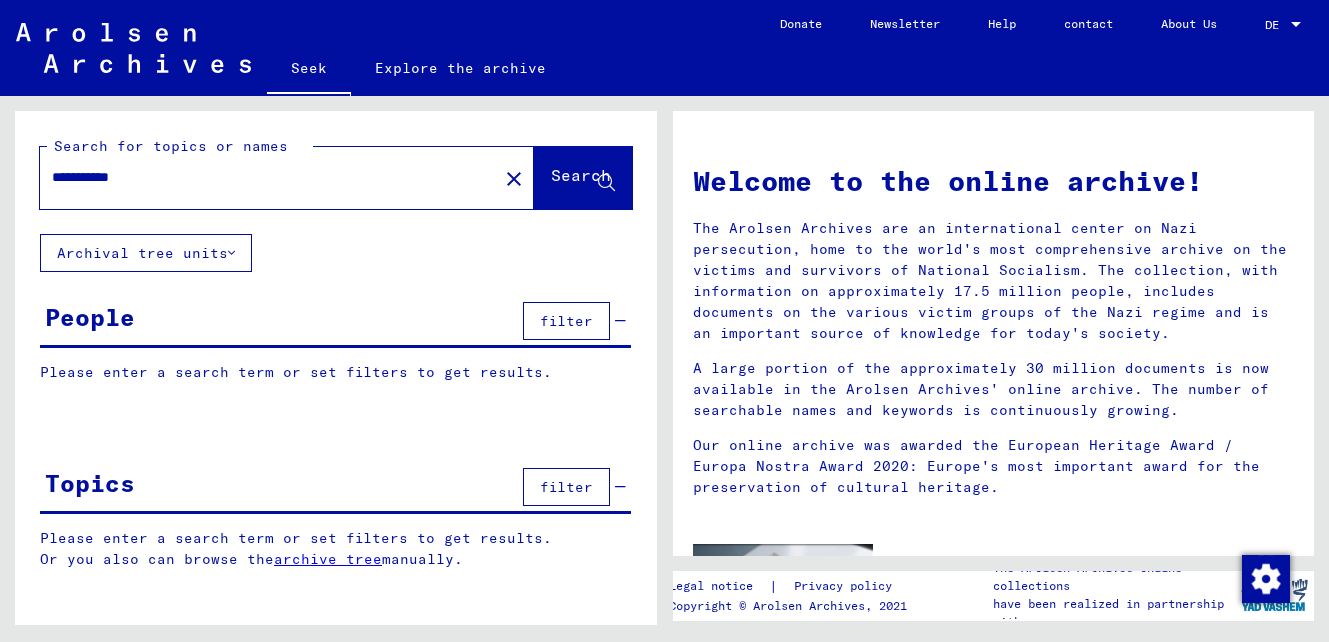 click on "Search" 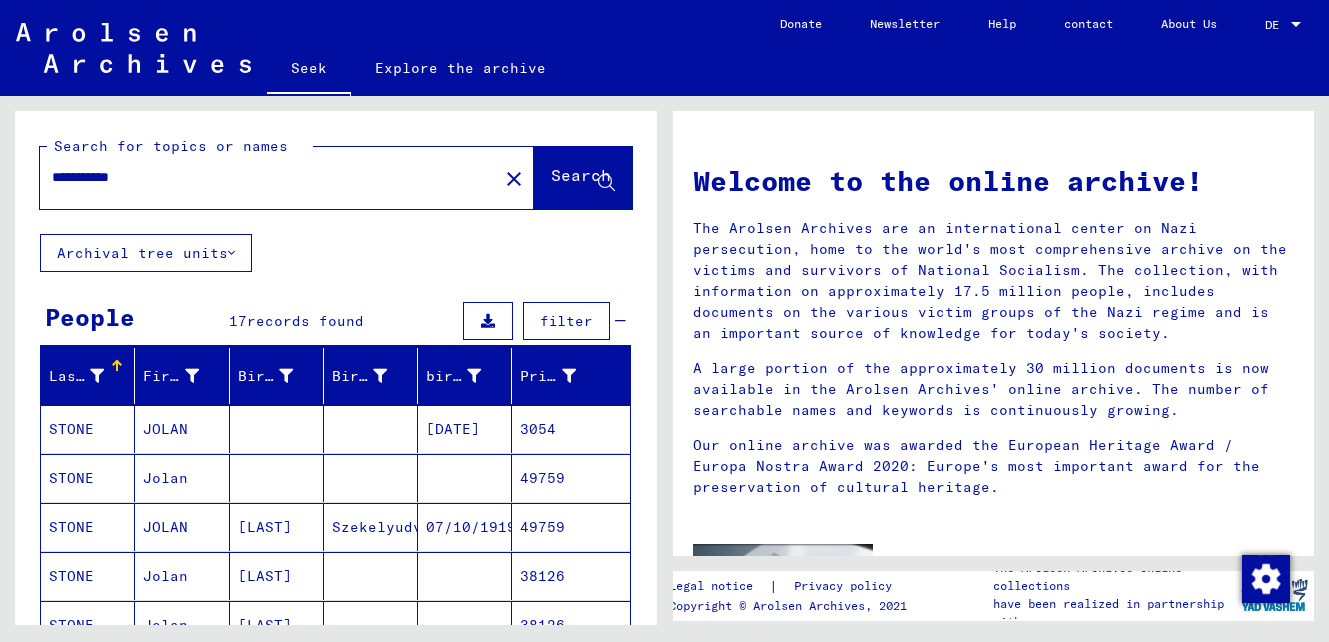 click on "**********" at bounding box center (263, 177) 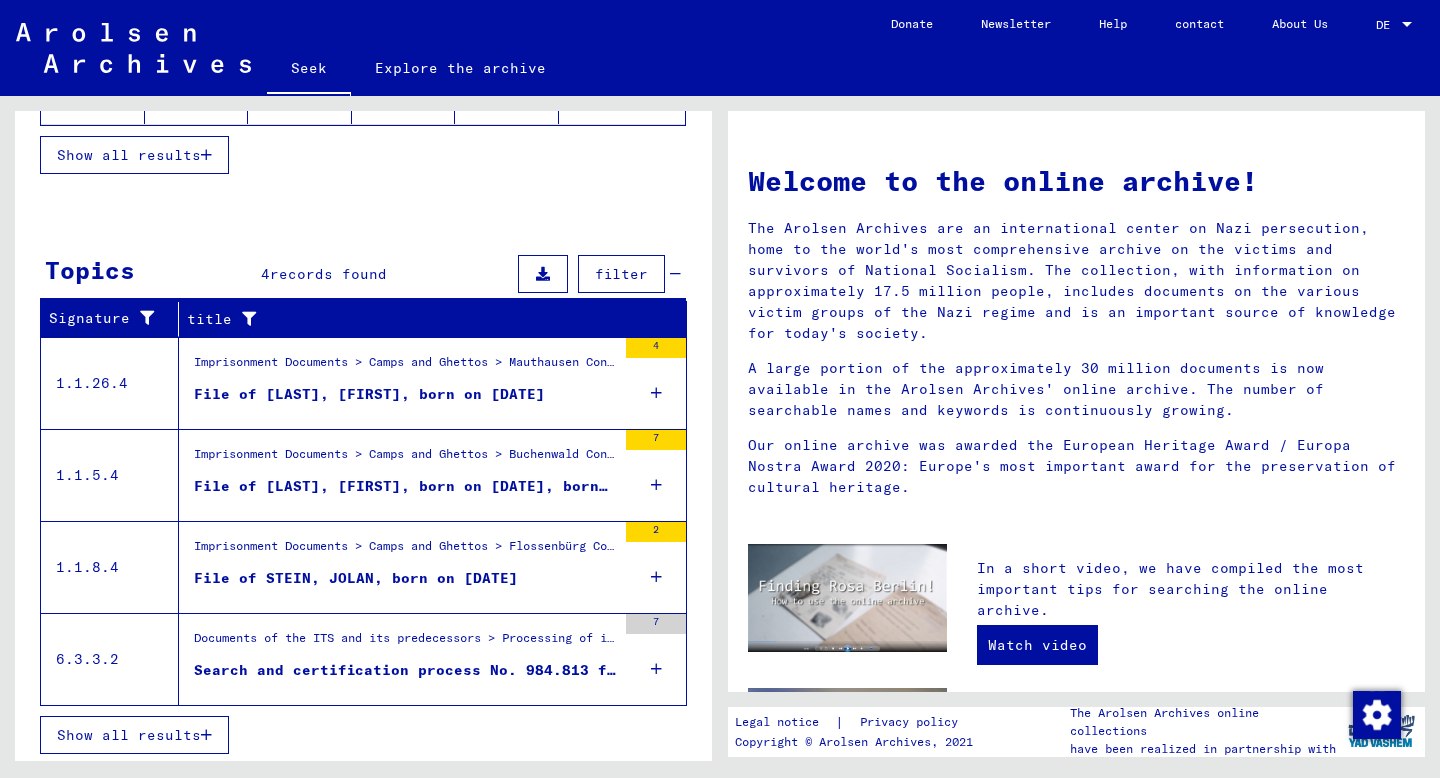 scroll, scrollTop: 528, scrollLeft: 0, axis: vertical 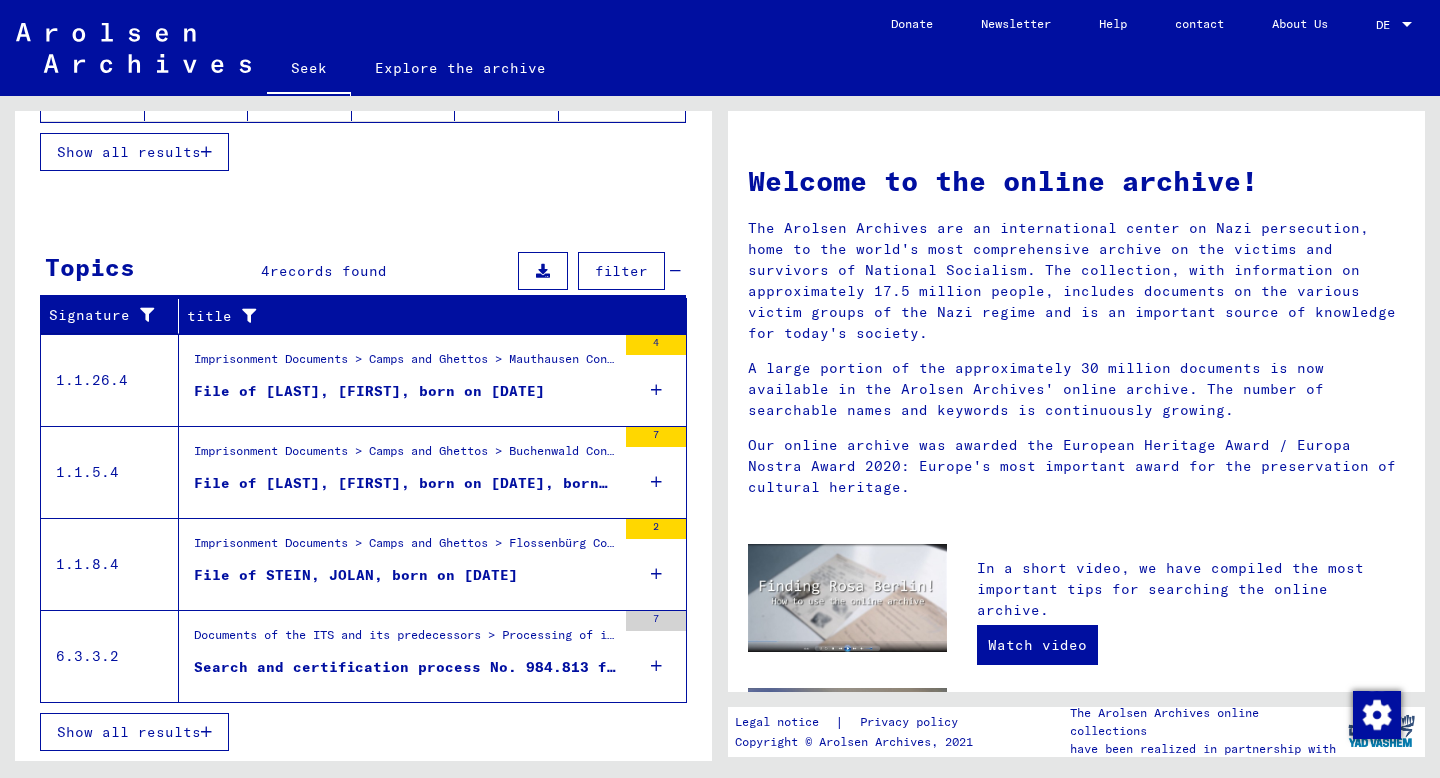 click on "Imprisonment Documents > Camps and Ghettos > Buchenwald Concentration Camp > Individual Documents for Women Buchenwald > Individual Prisoner Documents - Buchenwald Concentration Camp, Women > Files with names starting with STARK" at bounding box center [405, 457] 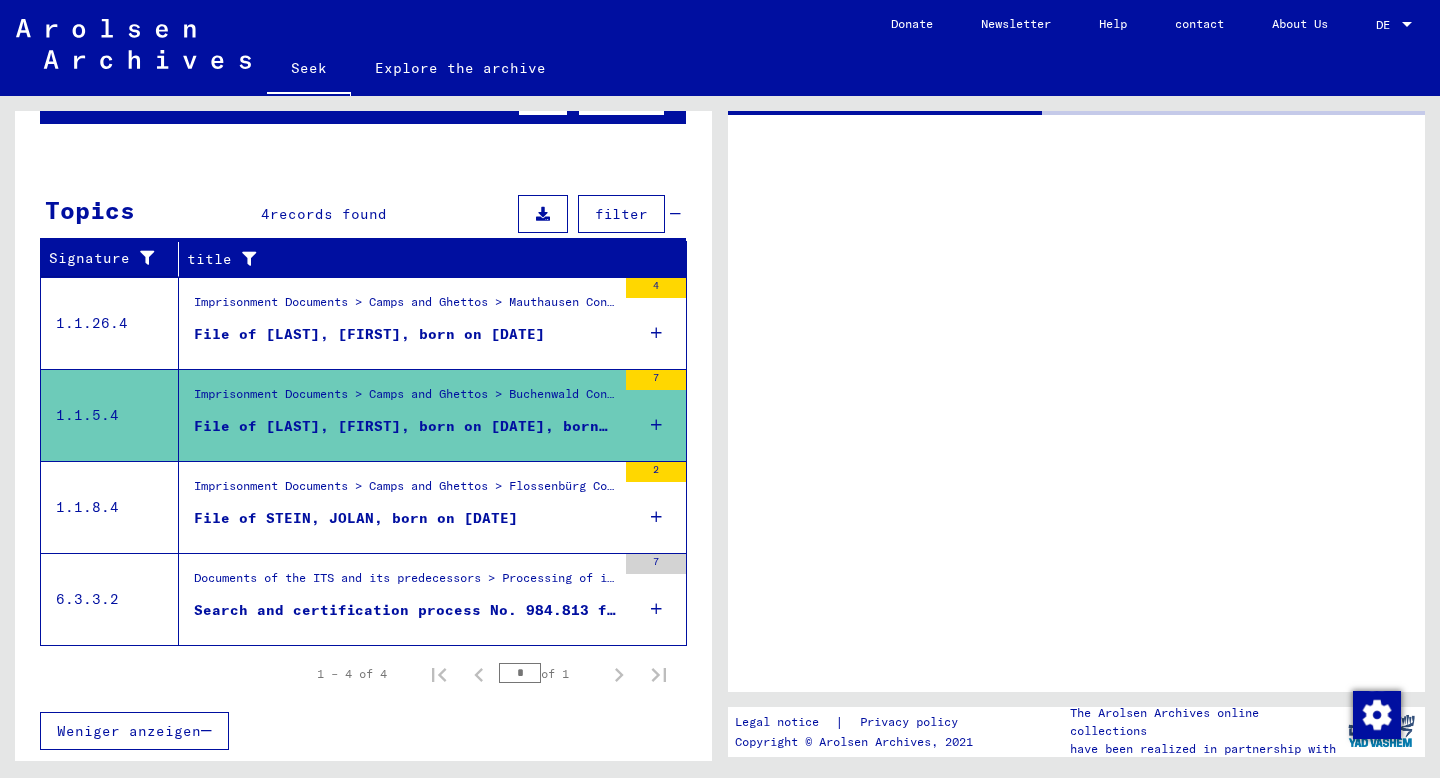 scroll, scrollTop: 223, scrollLeft: 0, axis: vertical 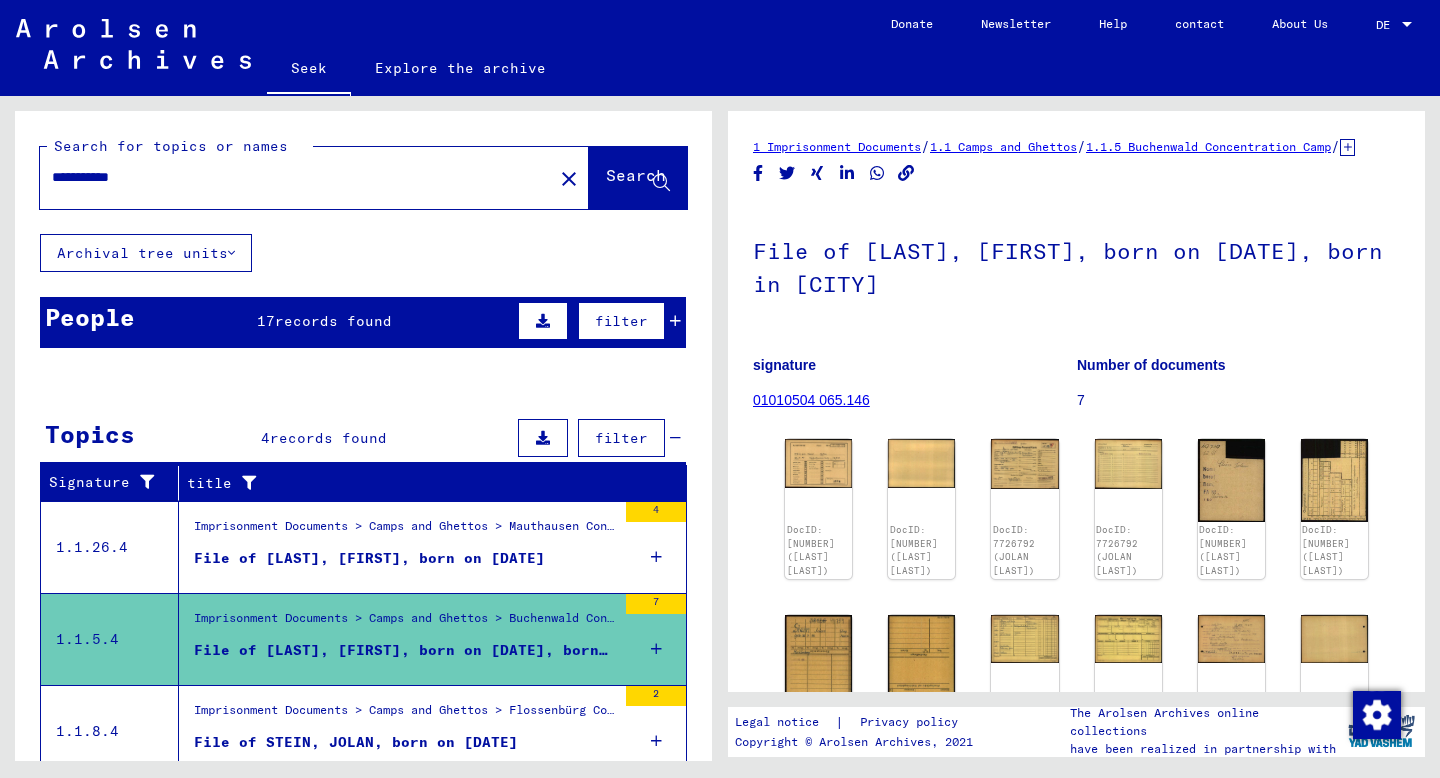 click on "records found" at bounding box center (333, 321) 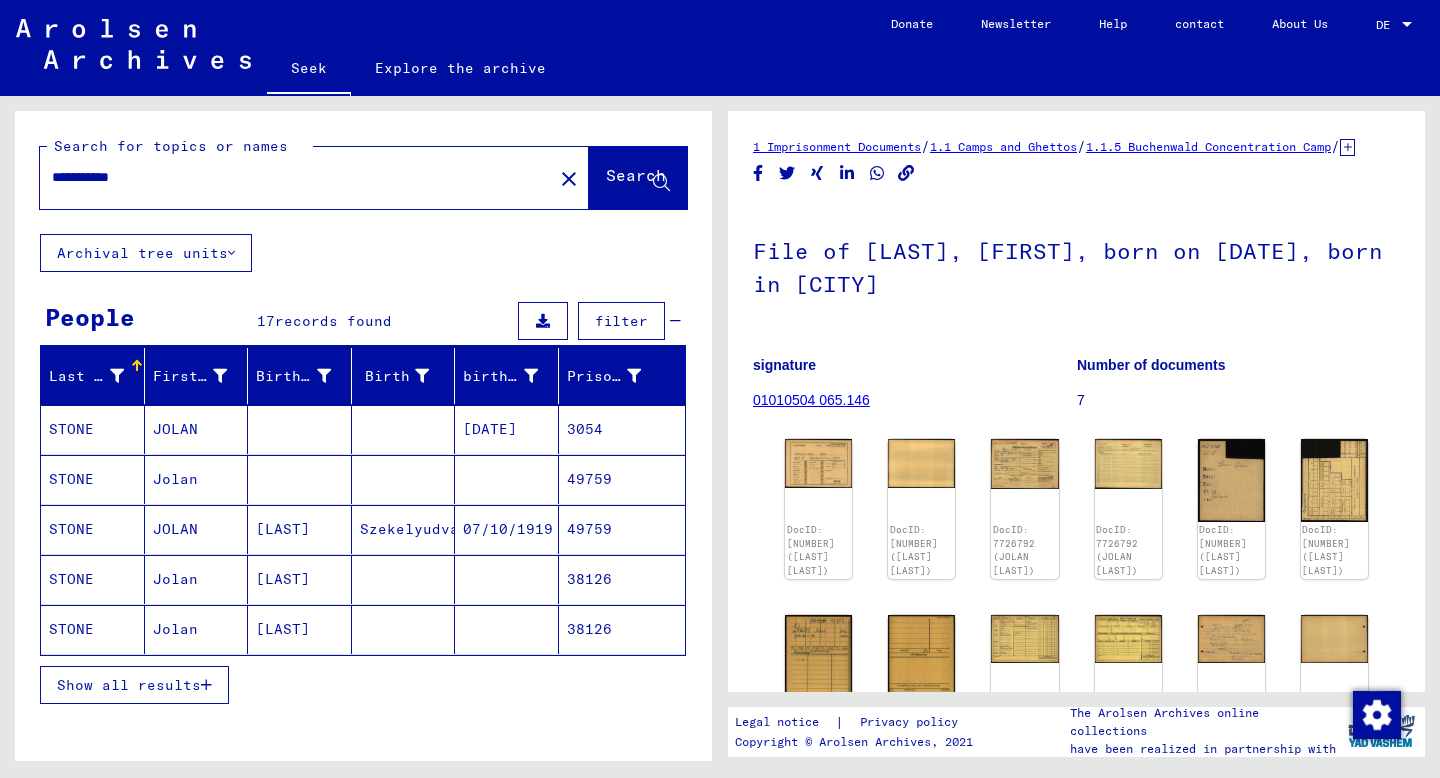 click on "STONE" at bounding box center [93, 579] 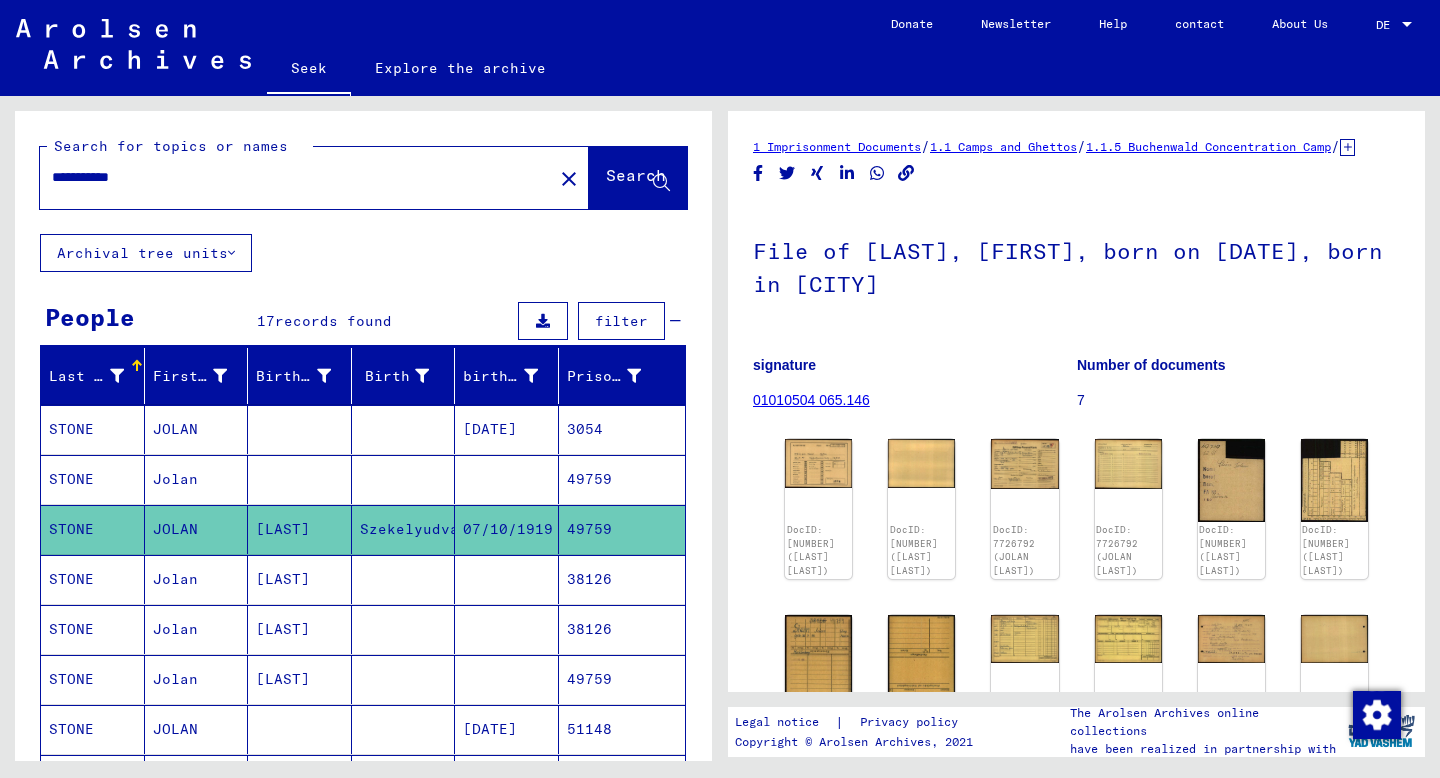 scroll, scrollTop: 0, scrollLeft: 0, axis: both 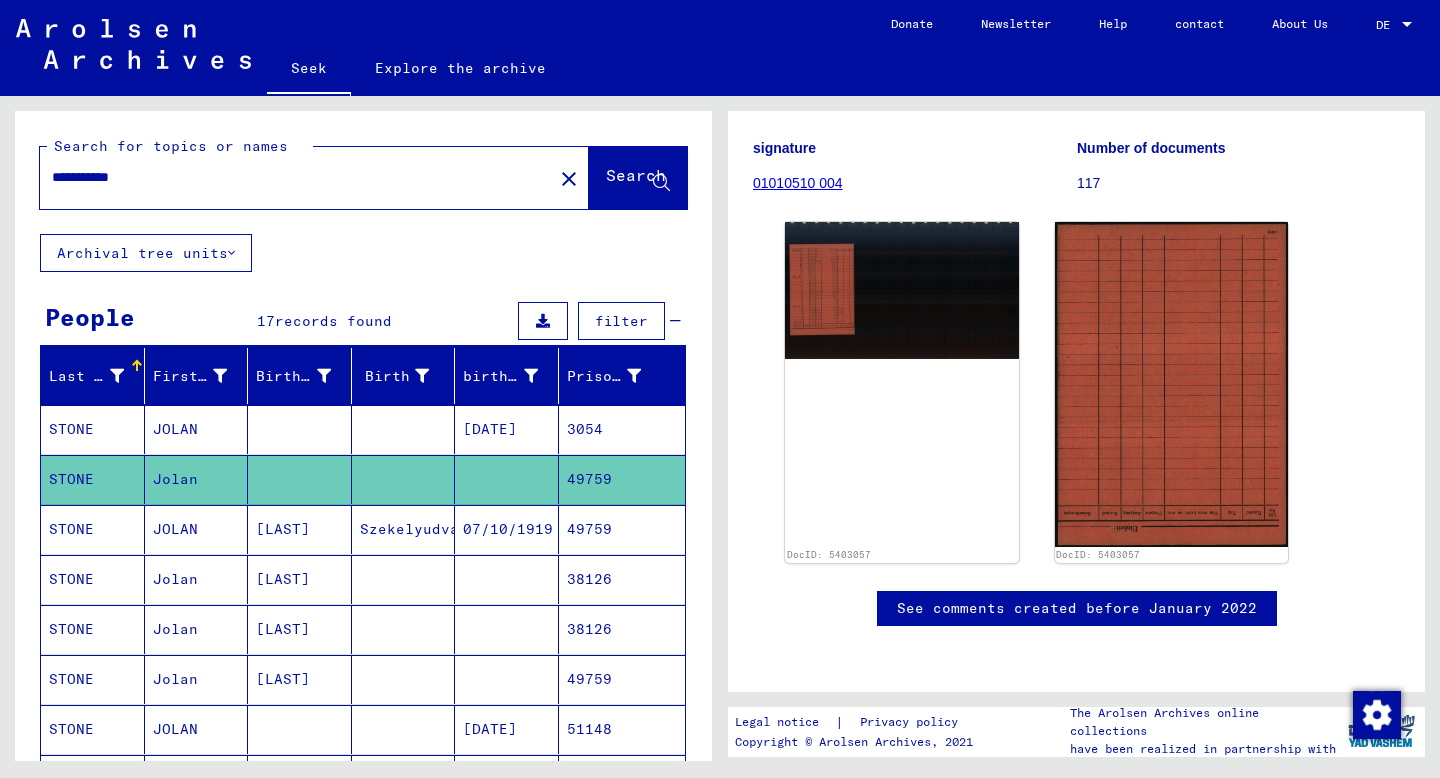 click on "STONE" at bounding box center [93, 579] 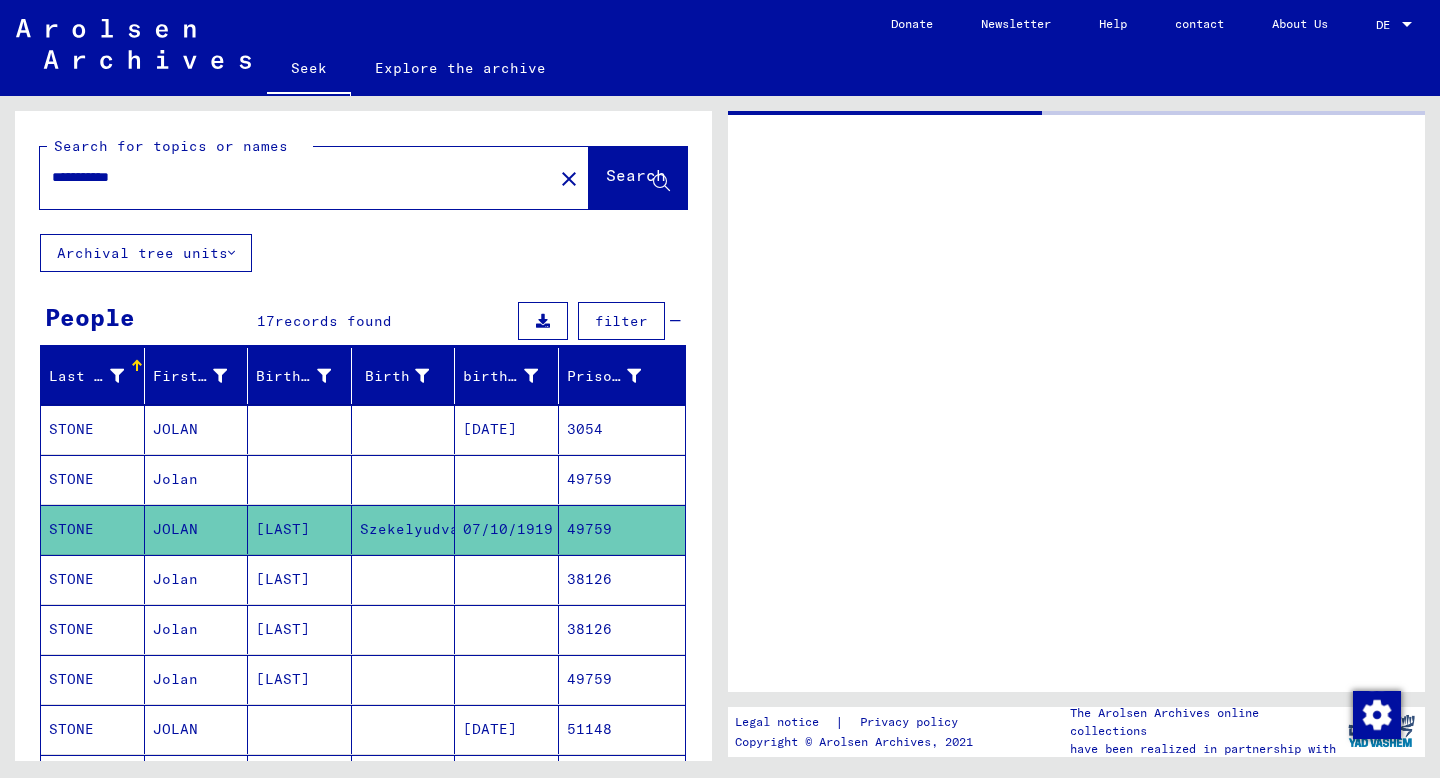 scroll, scrollTop: 0, scrollLeft: 0, axis: both 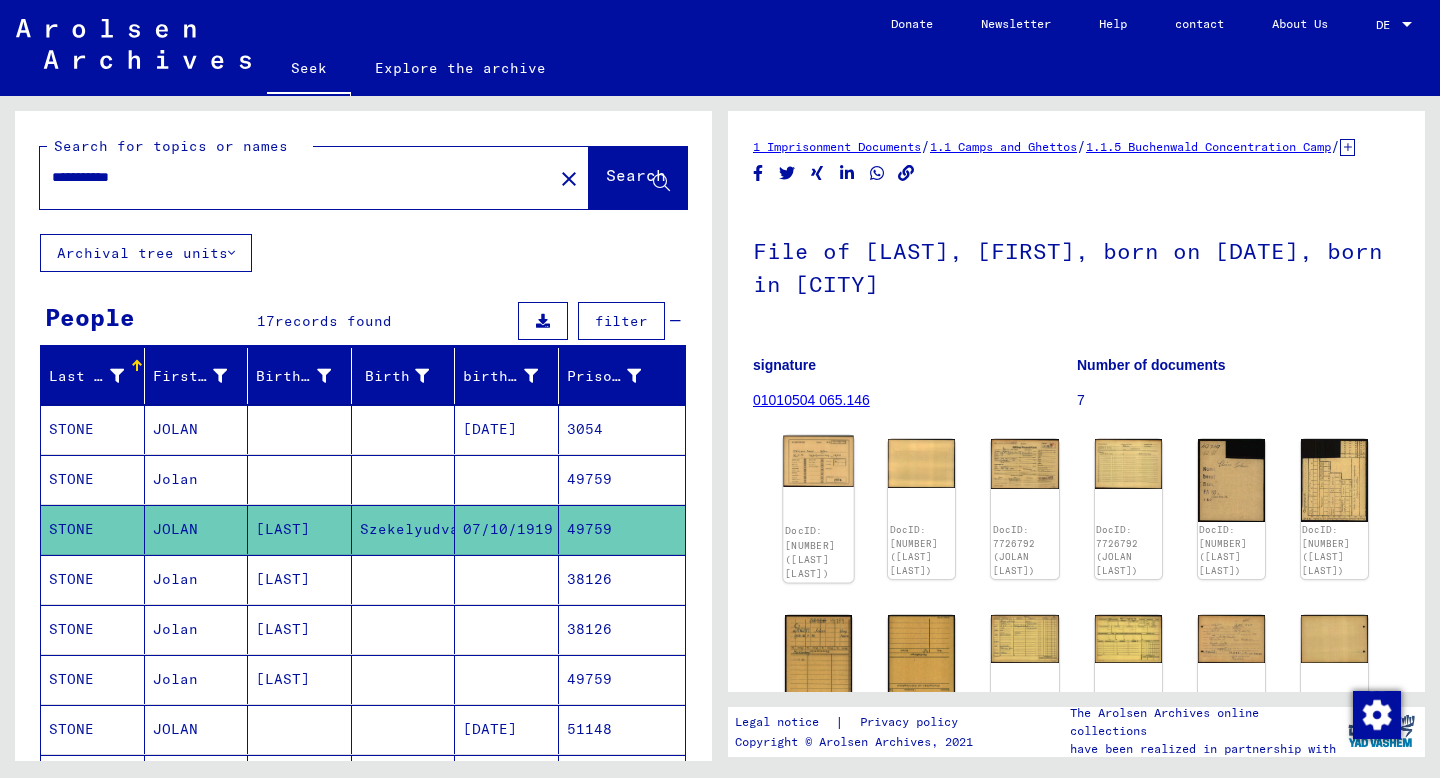 click 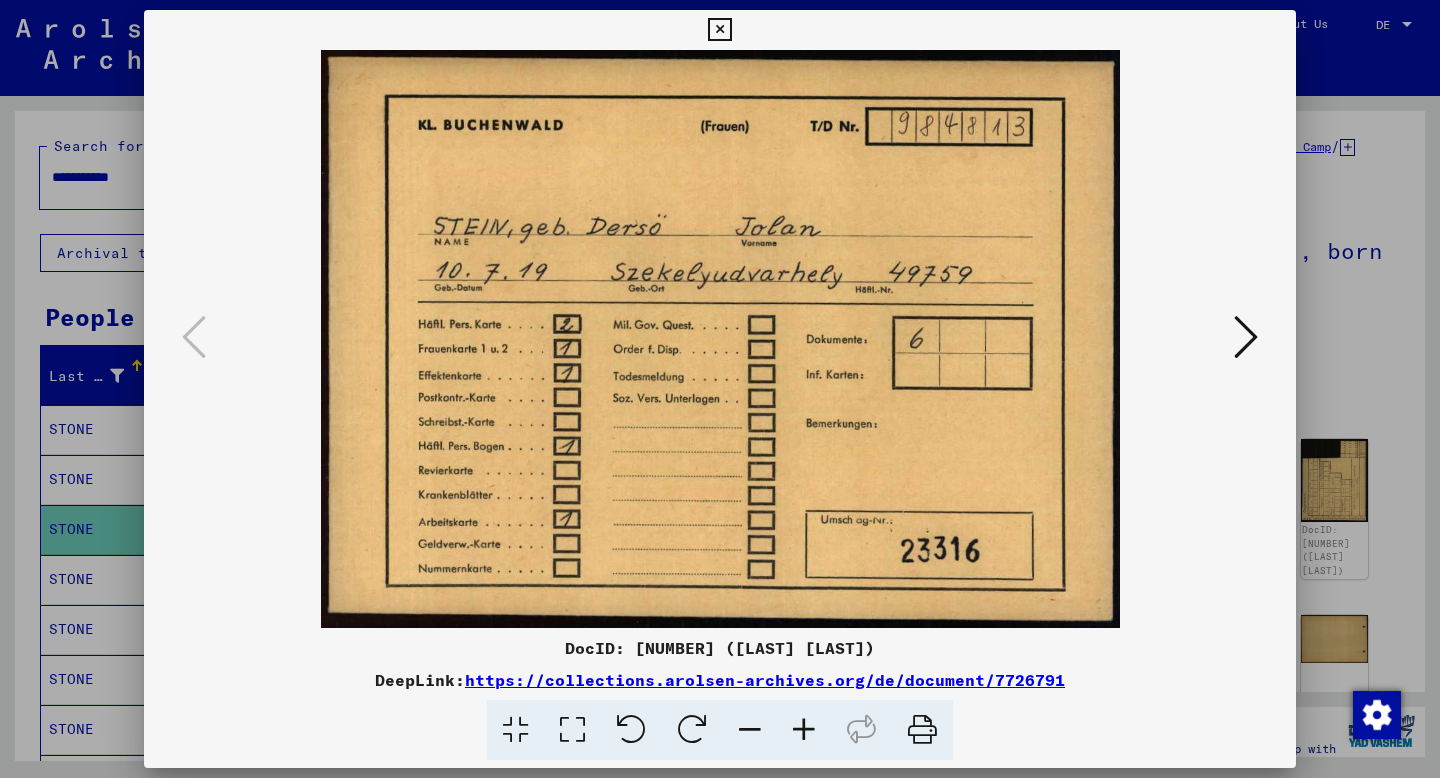 click at bounding box center [1246, 337] 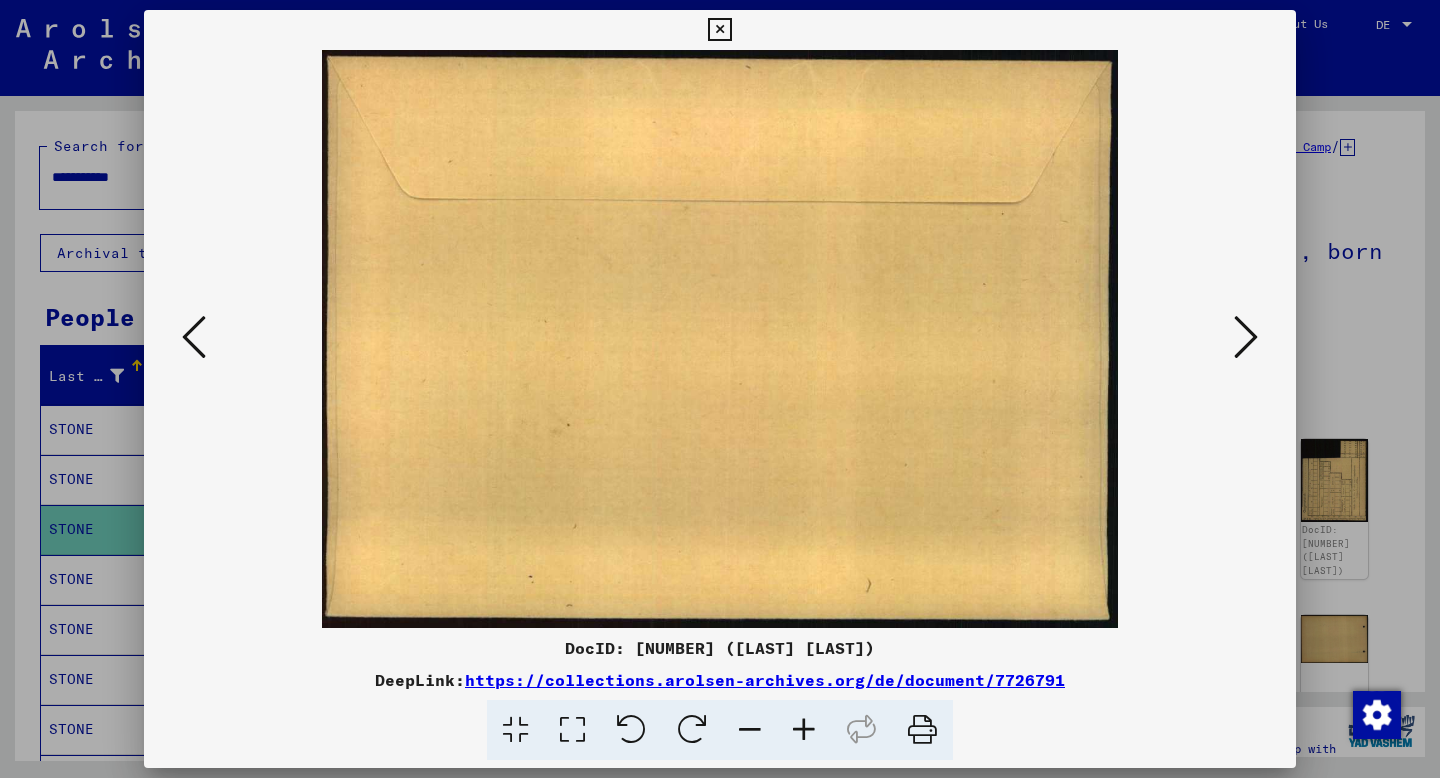 click at bounding box center [1246, 337] 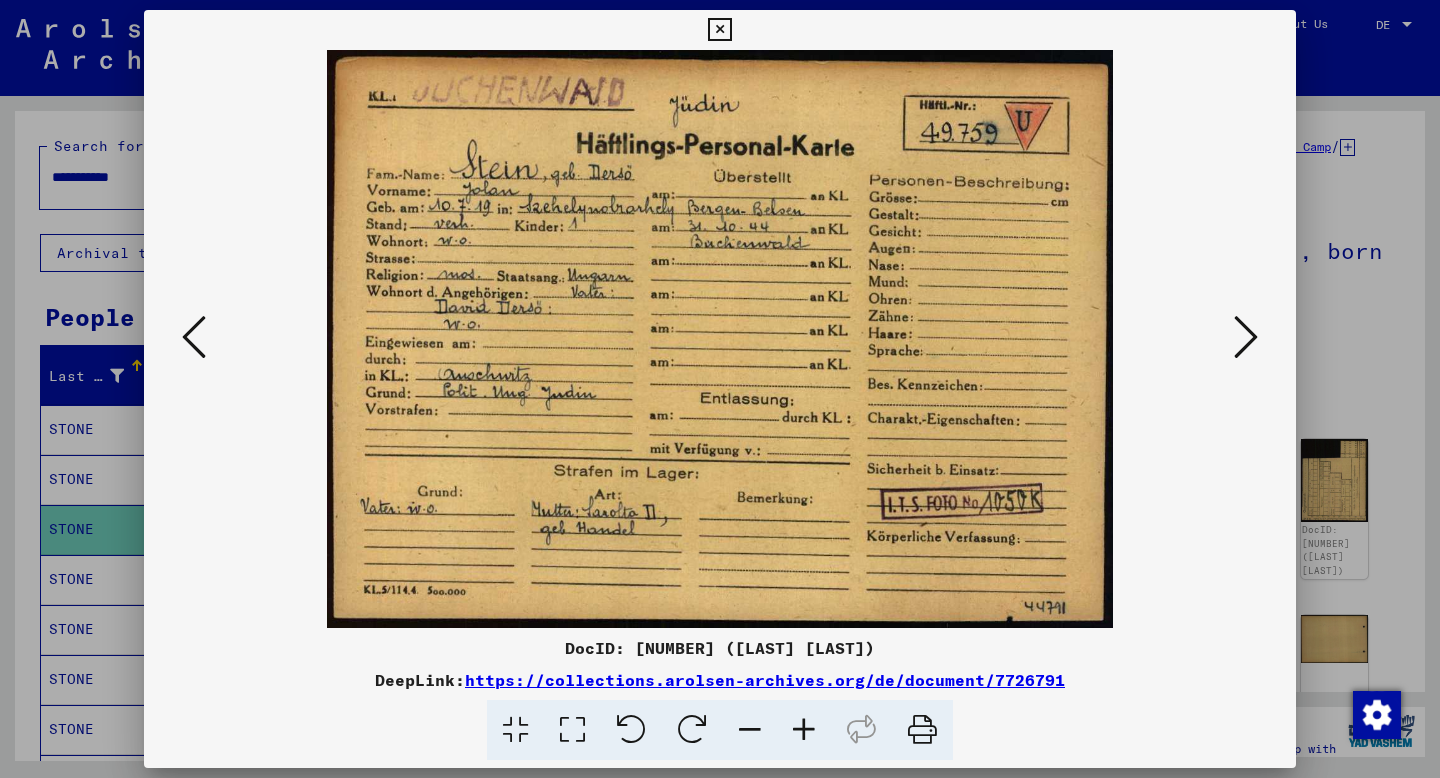 click at bounding box center (1246, 337) 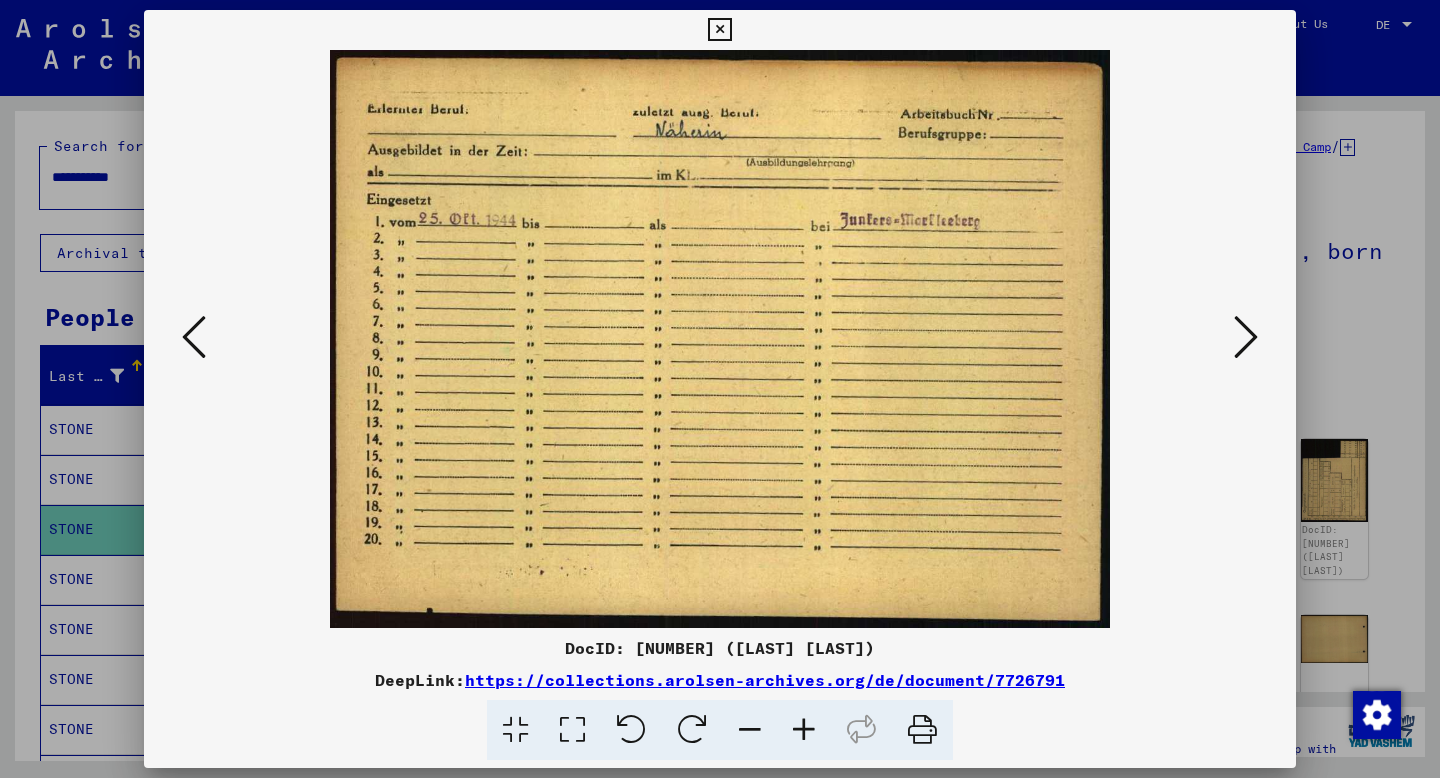 click at bounding box center (1246, 337) 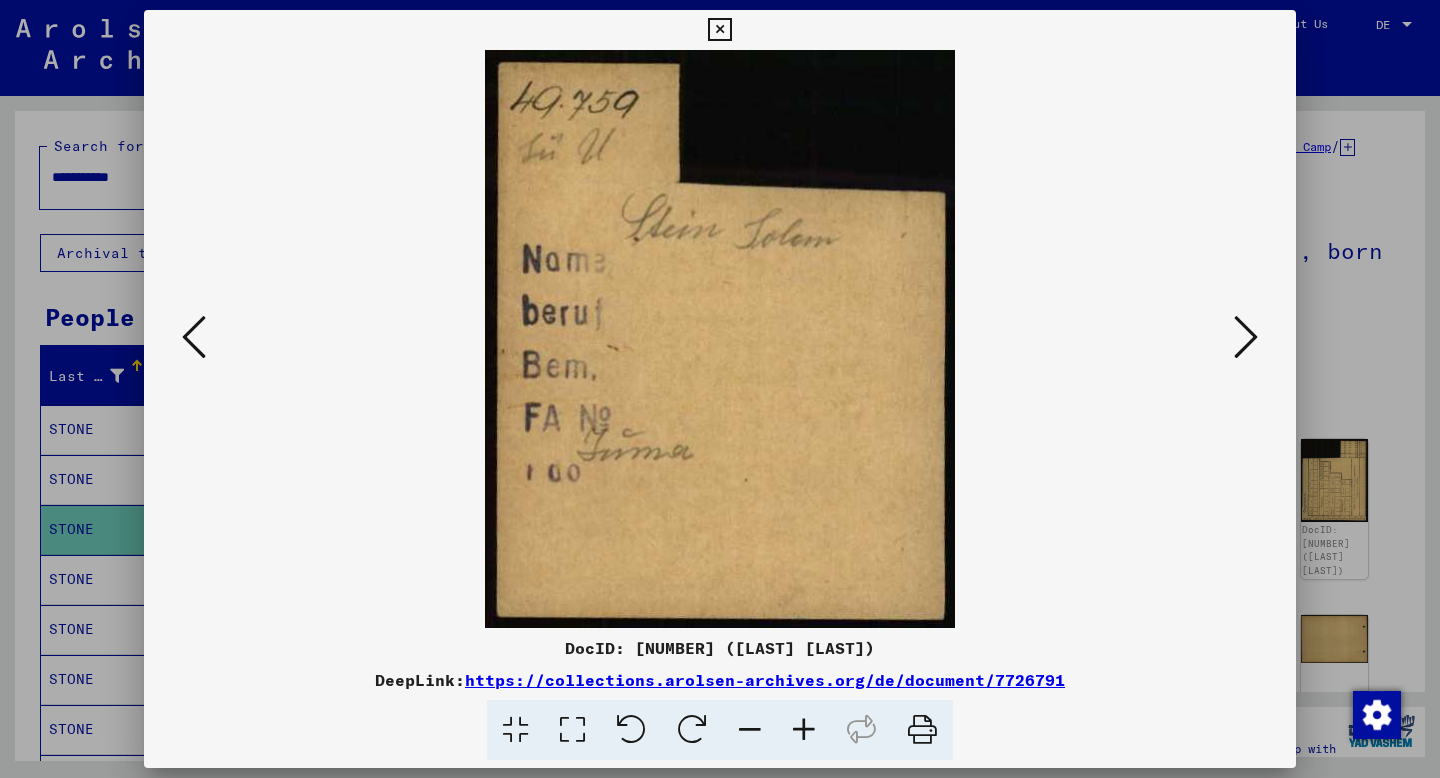 click at bounding box center [1246, 337] 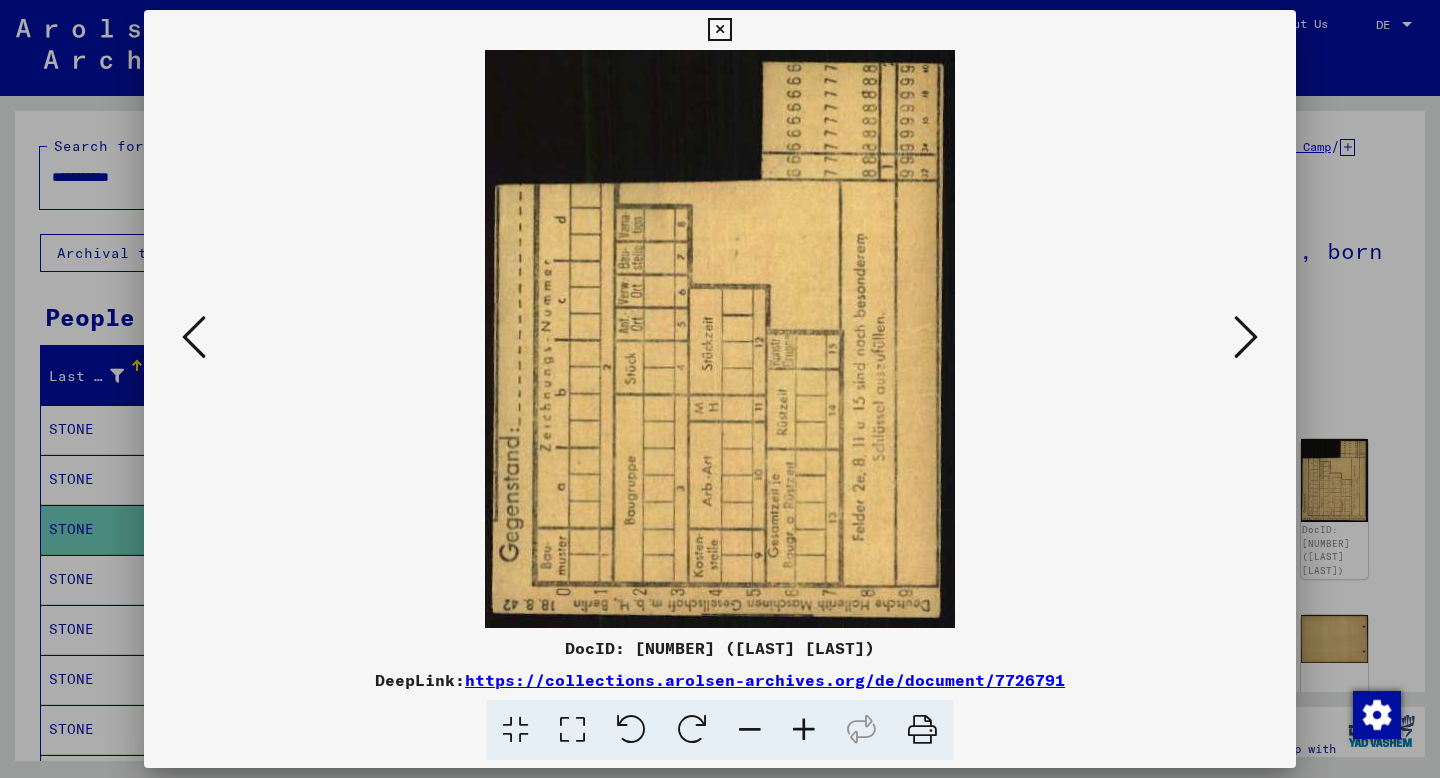 click at bounding box center [1246, 337] 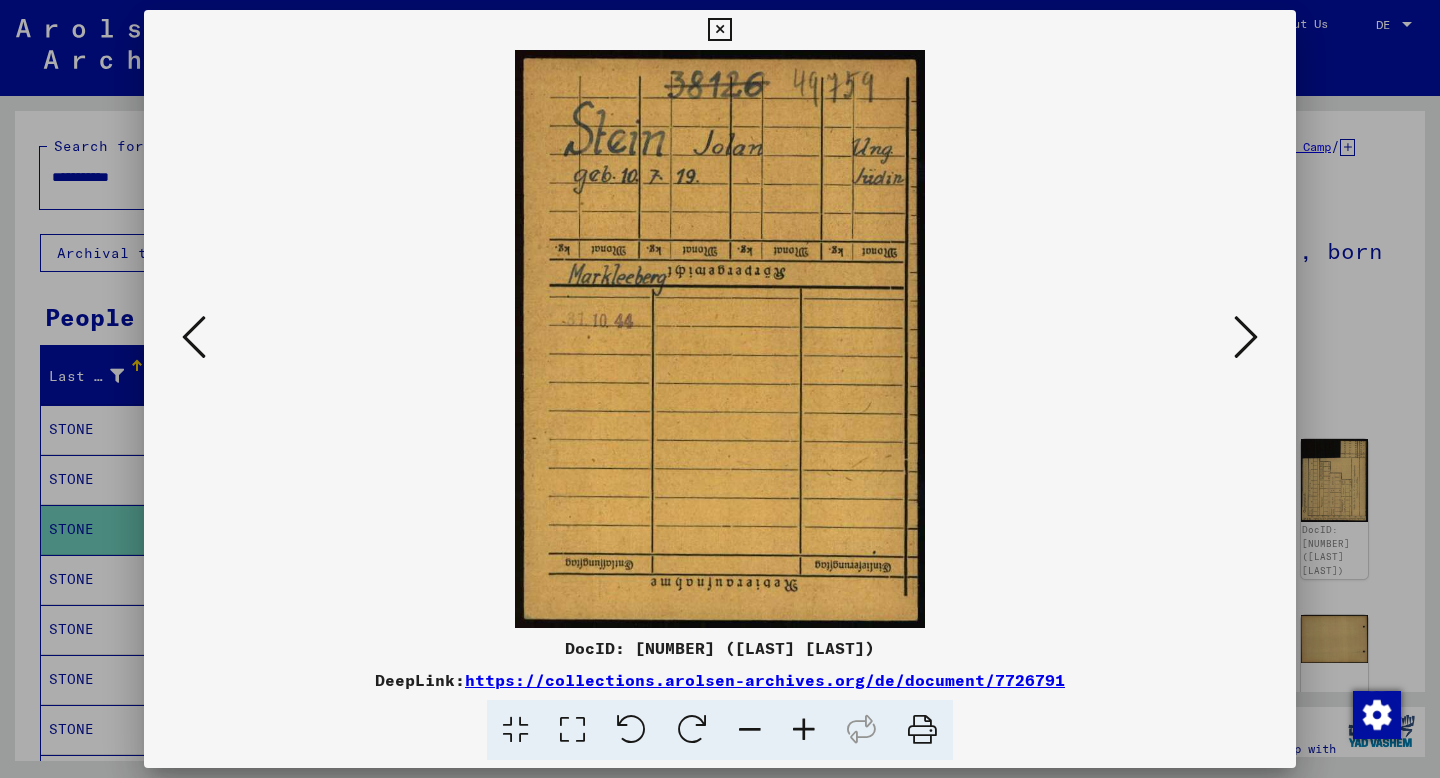 click at bounding box center (1246, 337) 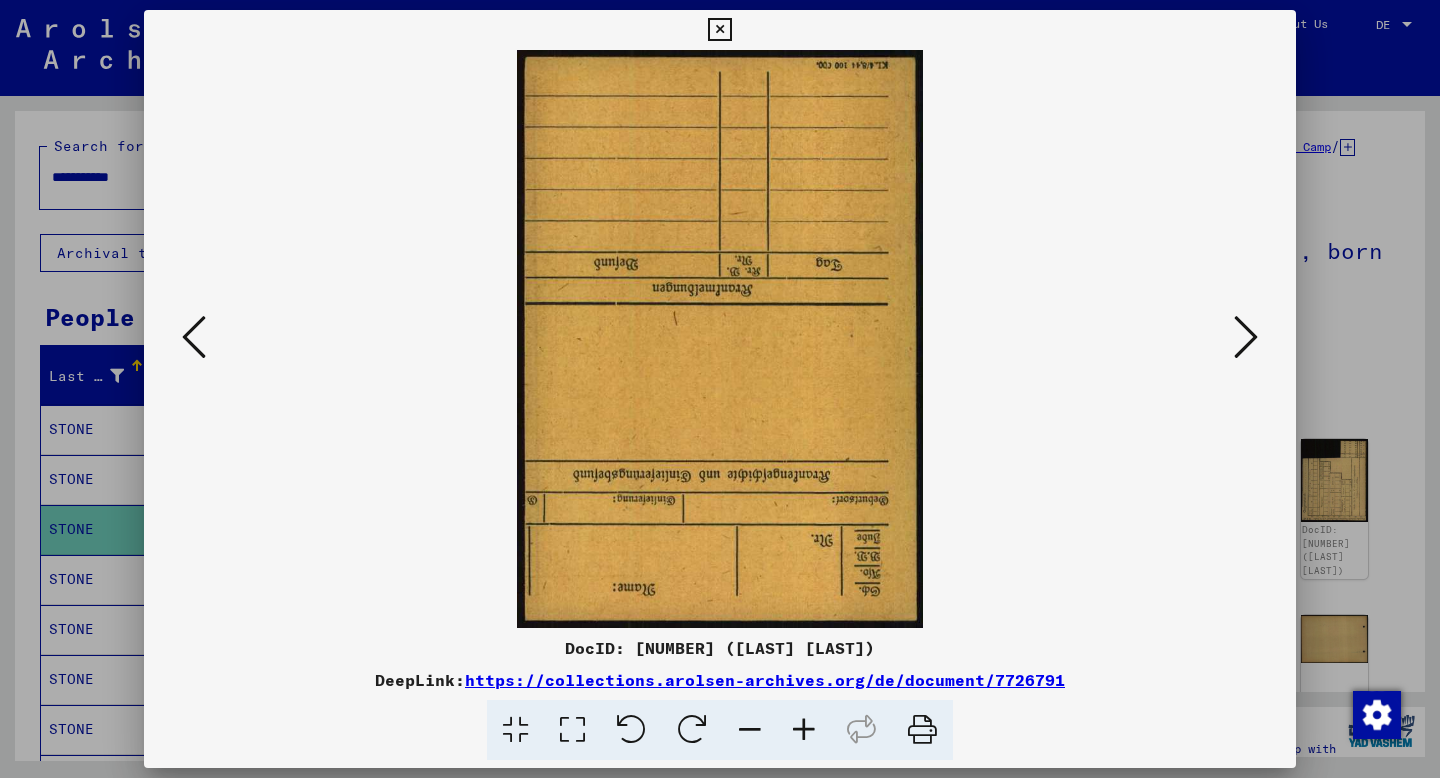 click at bounding box center [1246, 337] 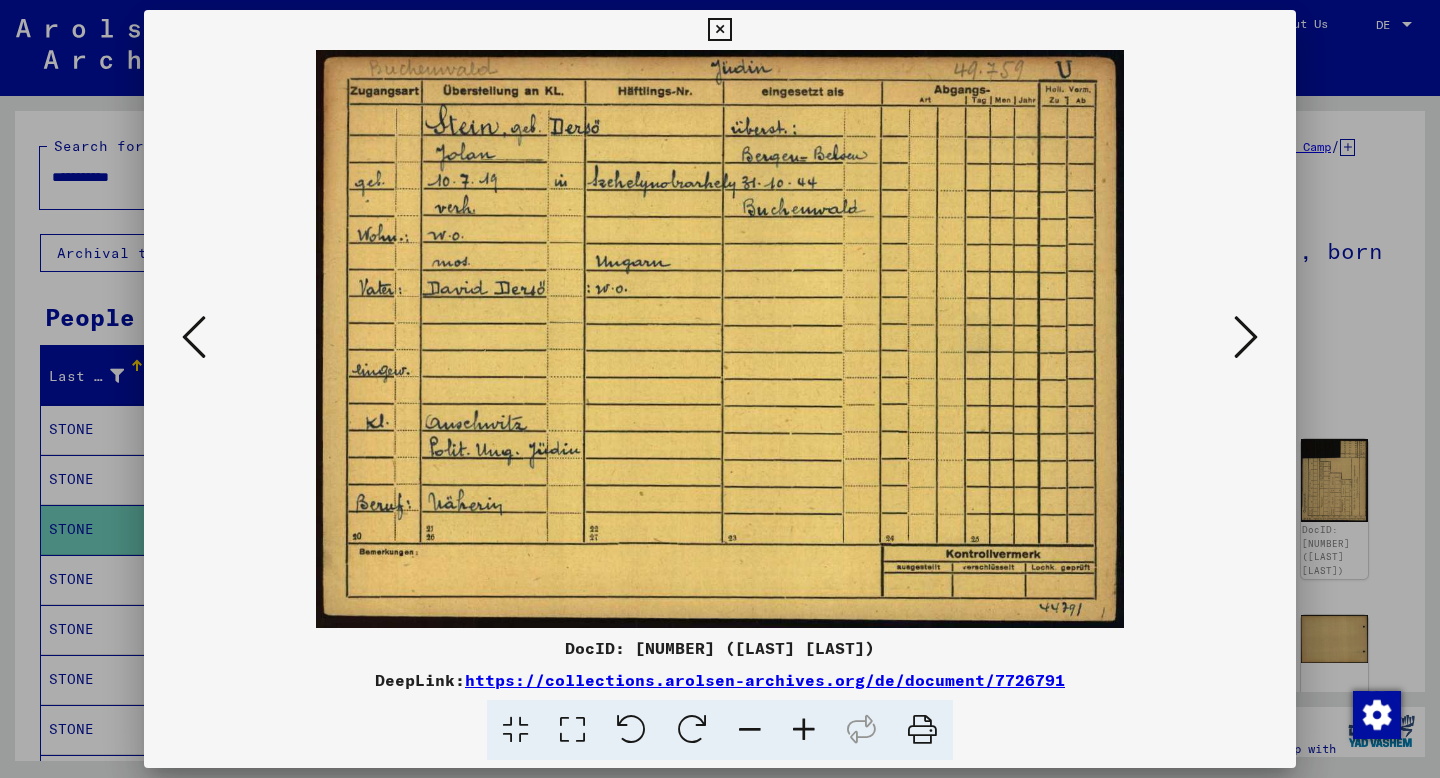 click at bounding box center [1246, 337] 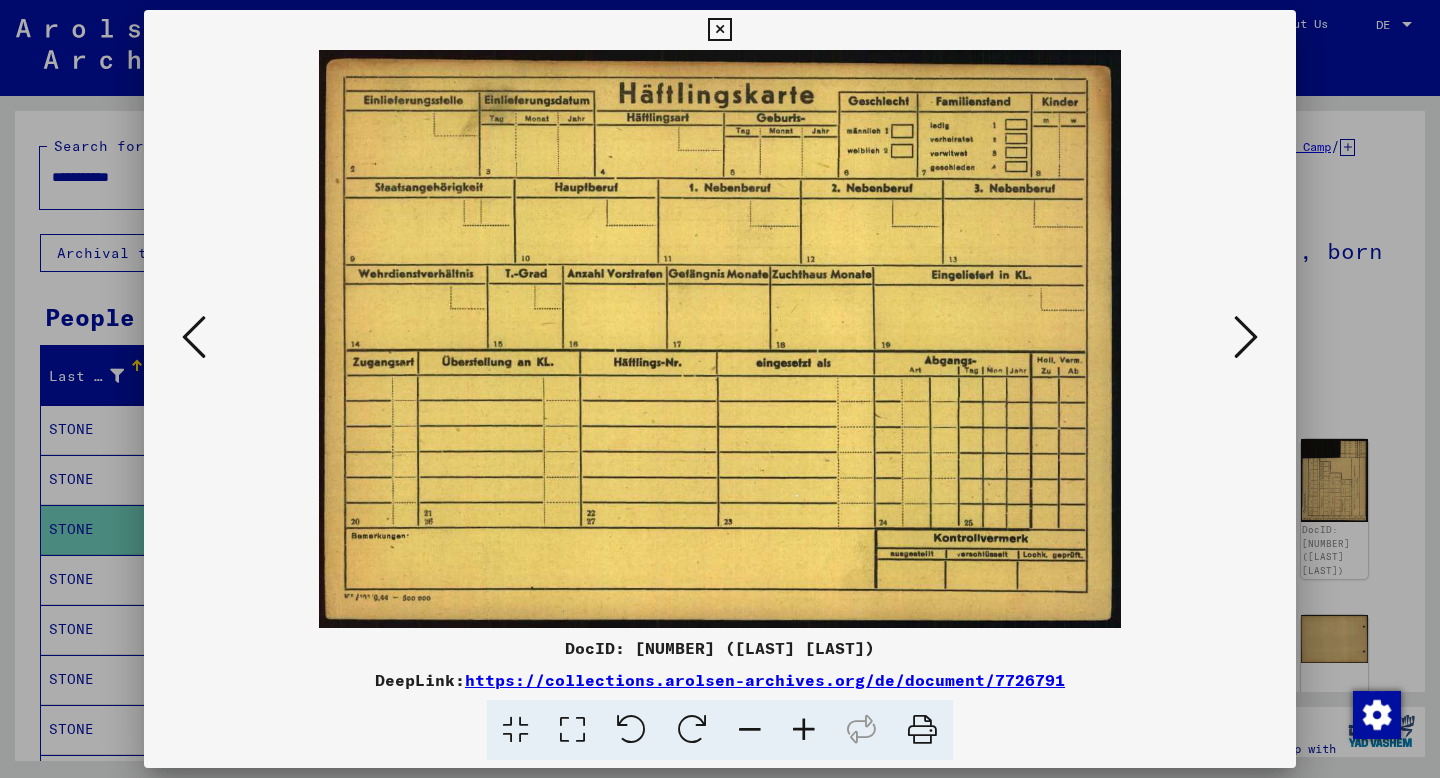 click at bounding box center [1246, 337] 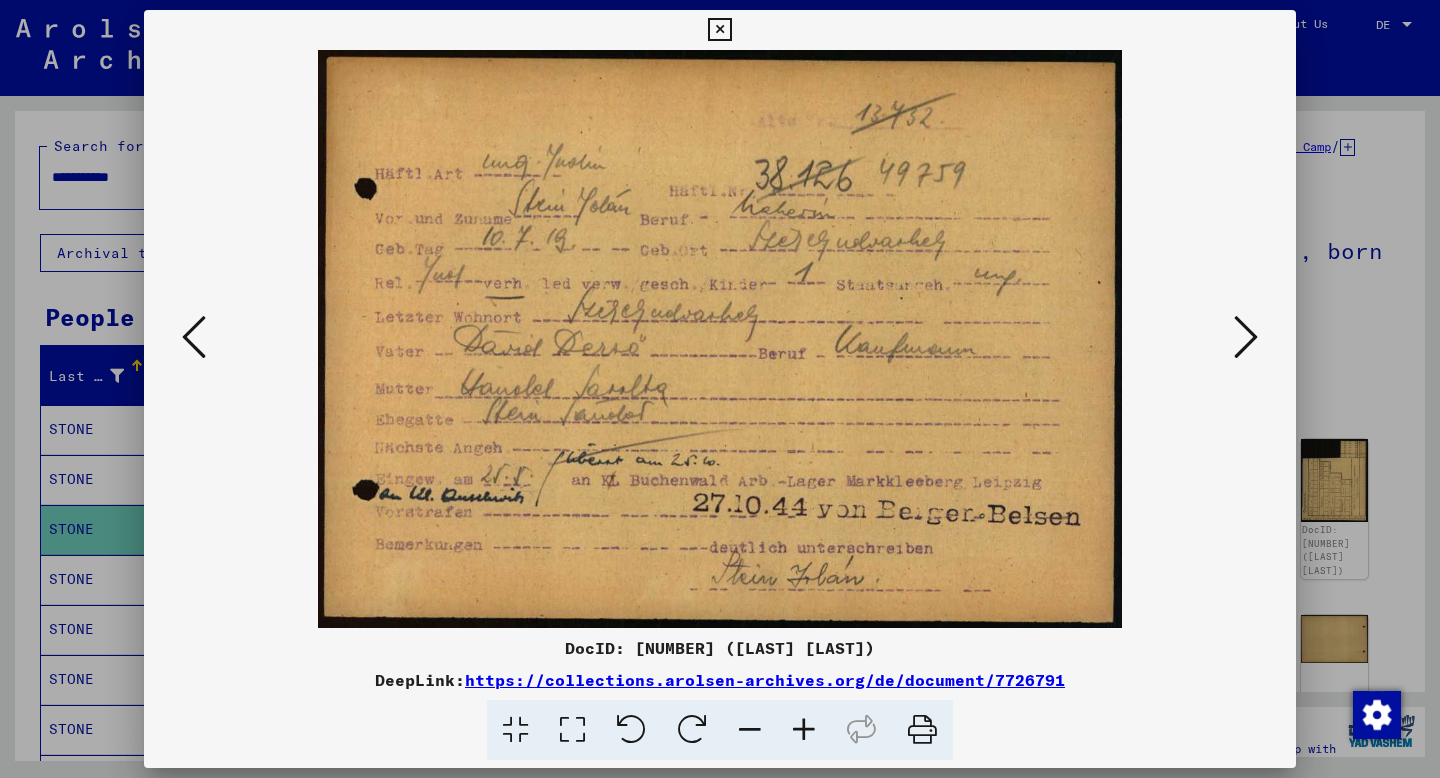click at bounding box center (1246, 337) 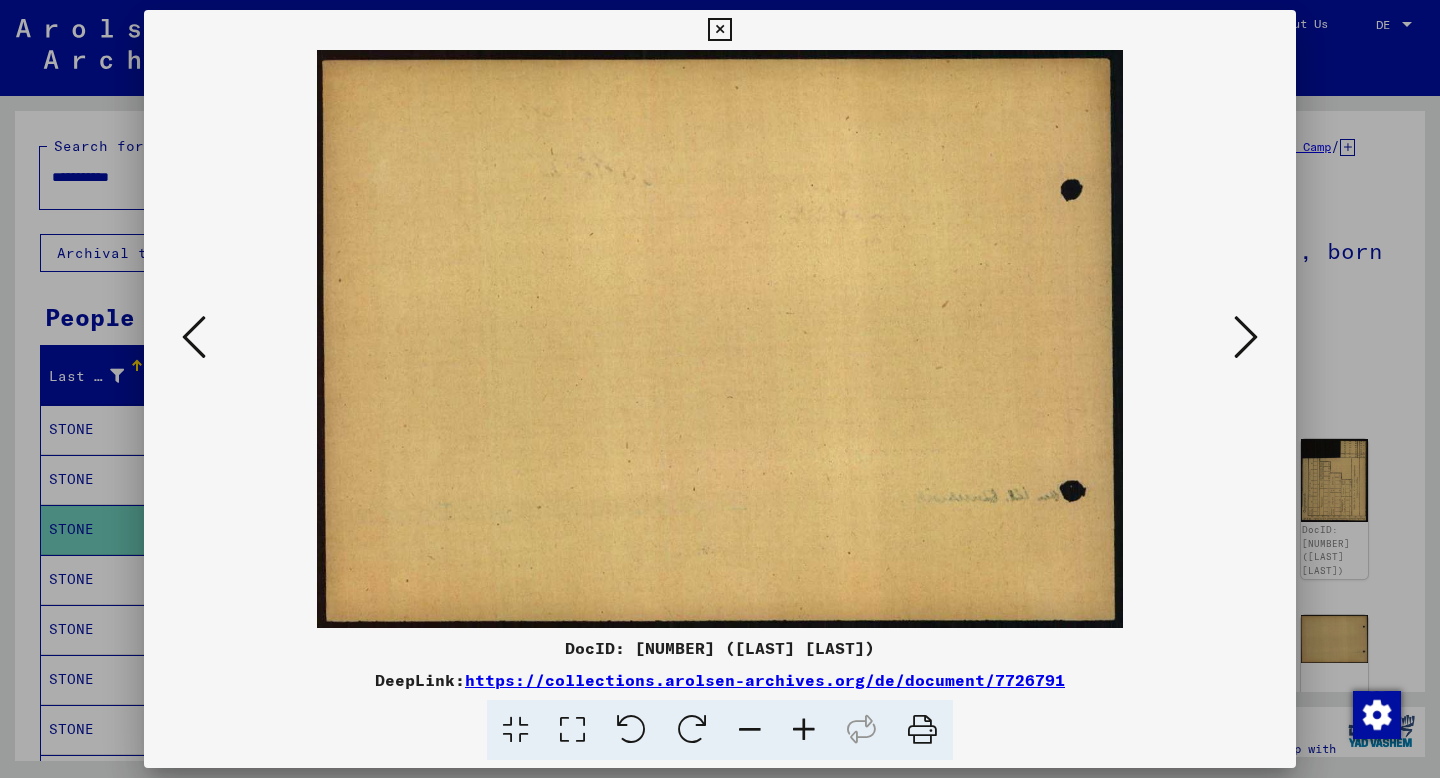 click at bounding box center (1246, 337) 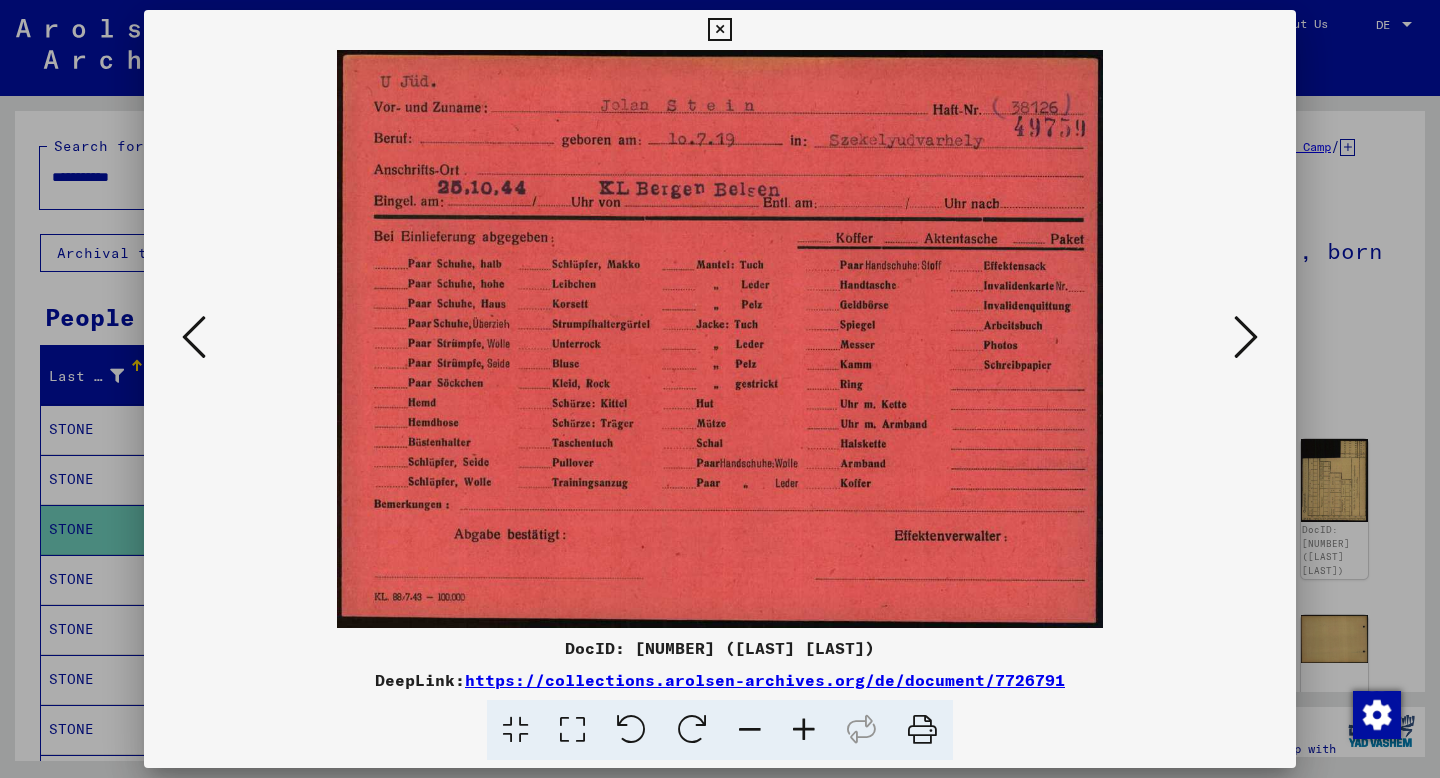 click at bounding box center [1246, 337] 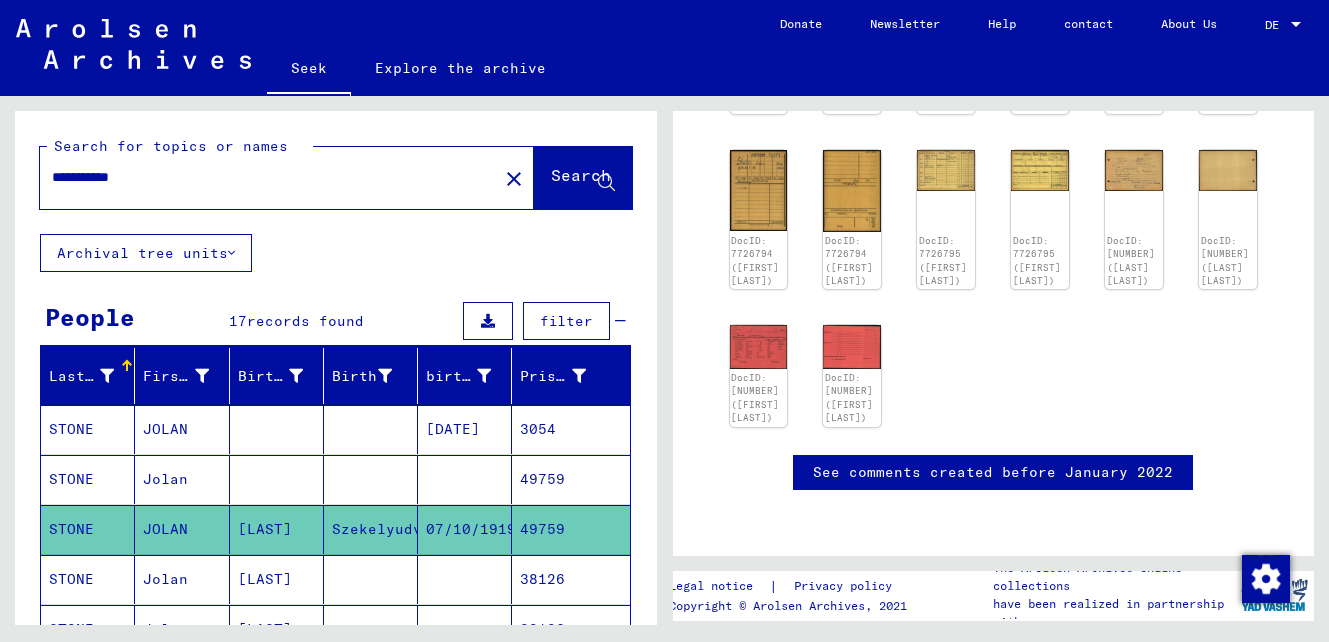 scroll, scrollTop: 516, scrollLeft: 0, axis: vertical 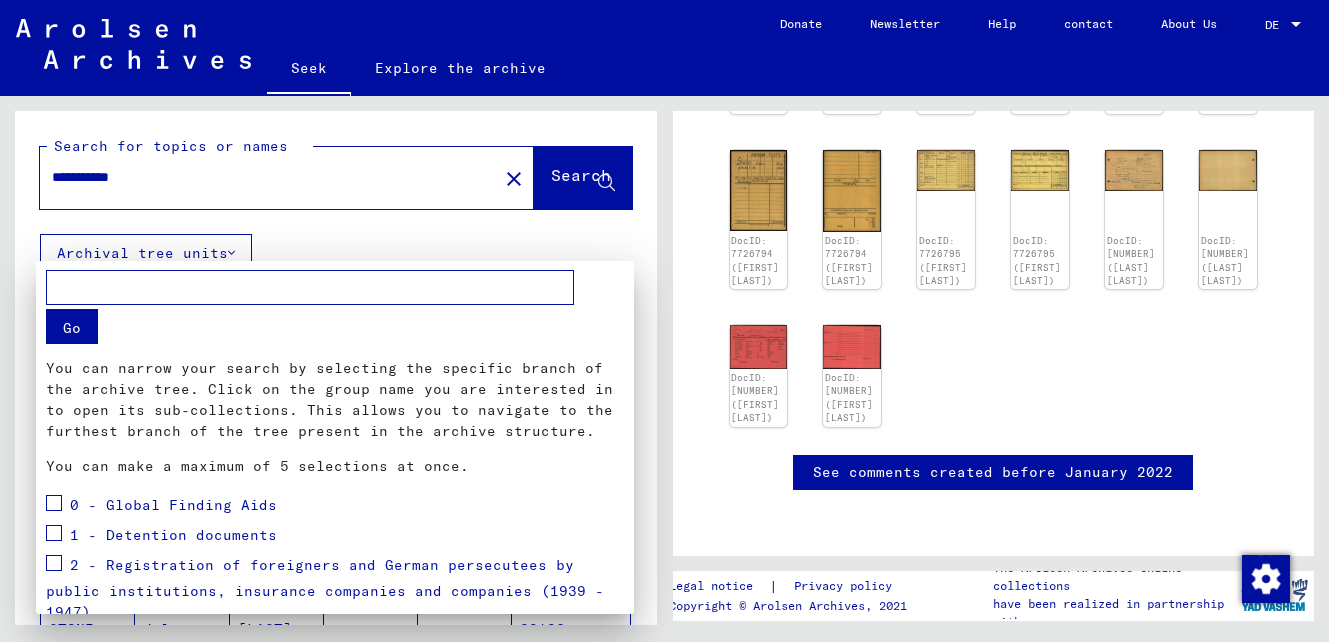 click at bounding box center (664, 321) 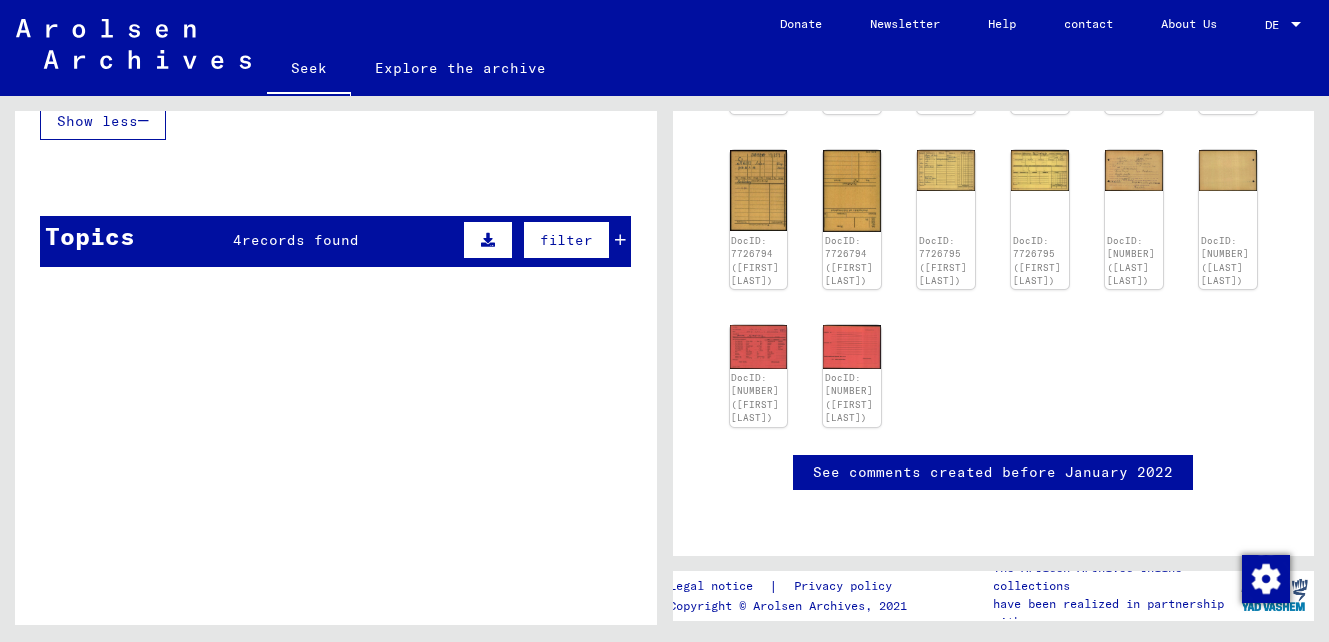 scroll, scrollTop: 1225, scrollLeft: 0, axis: vertical 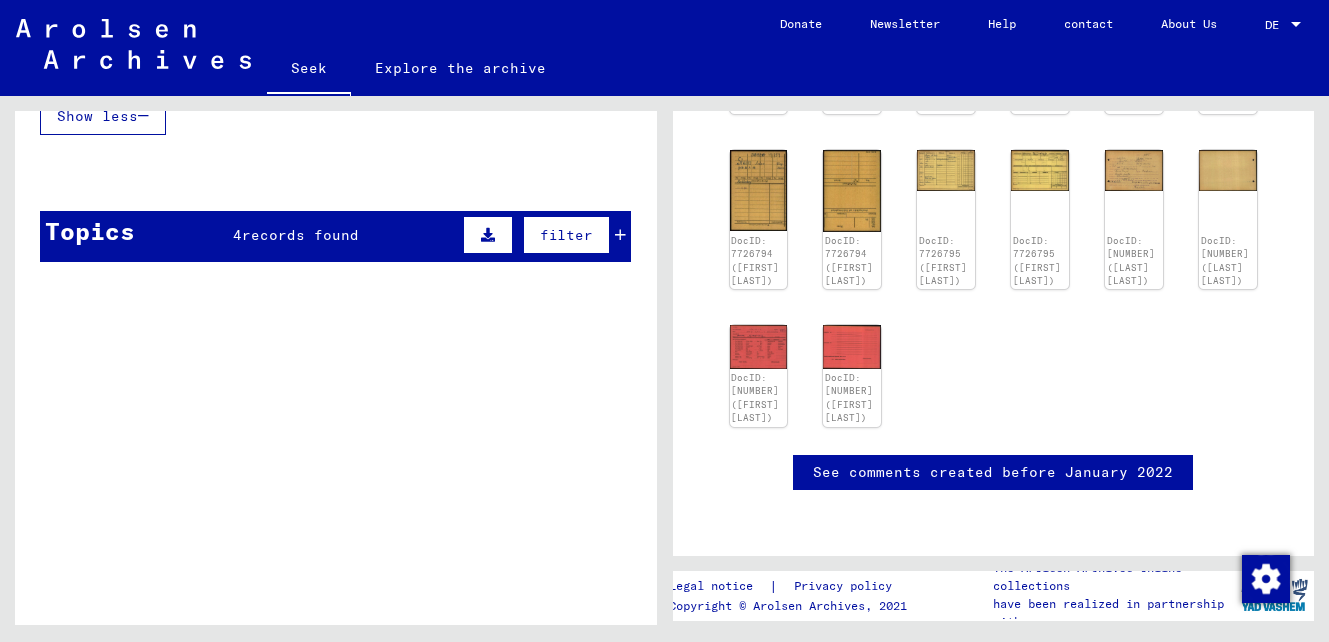 click on "records found" at bounding box center [300, 235] 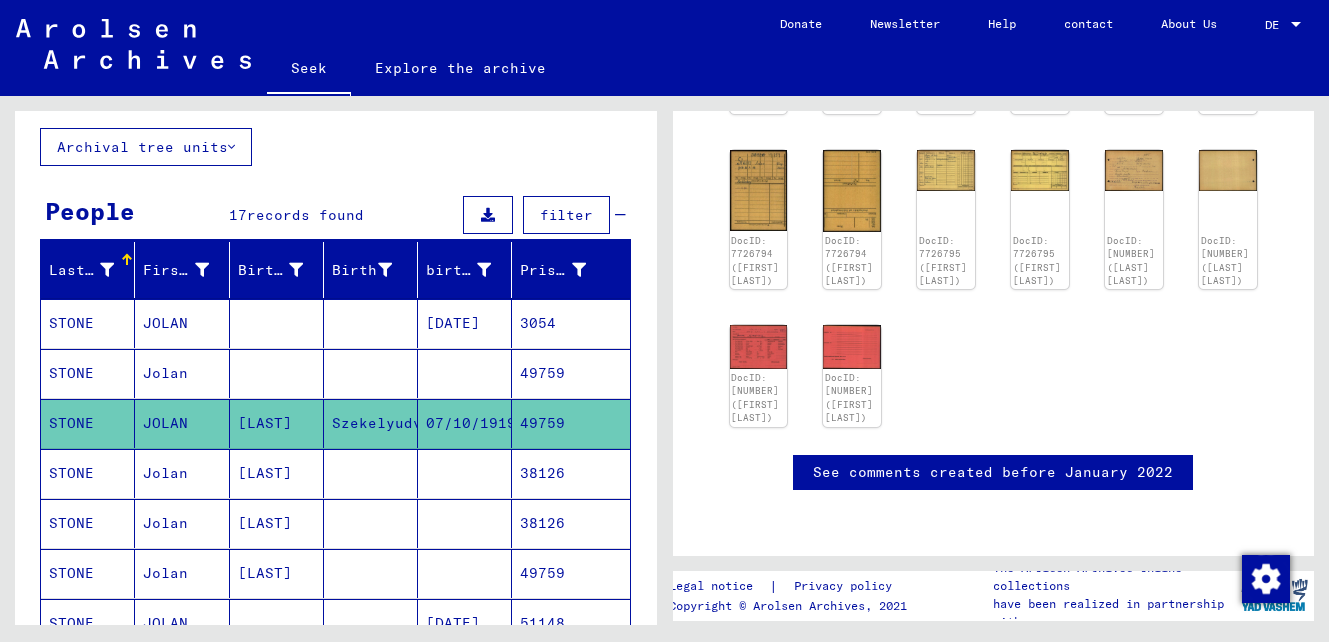 scroll, scrollTop: 0, scrollLeft: 0, axis: both 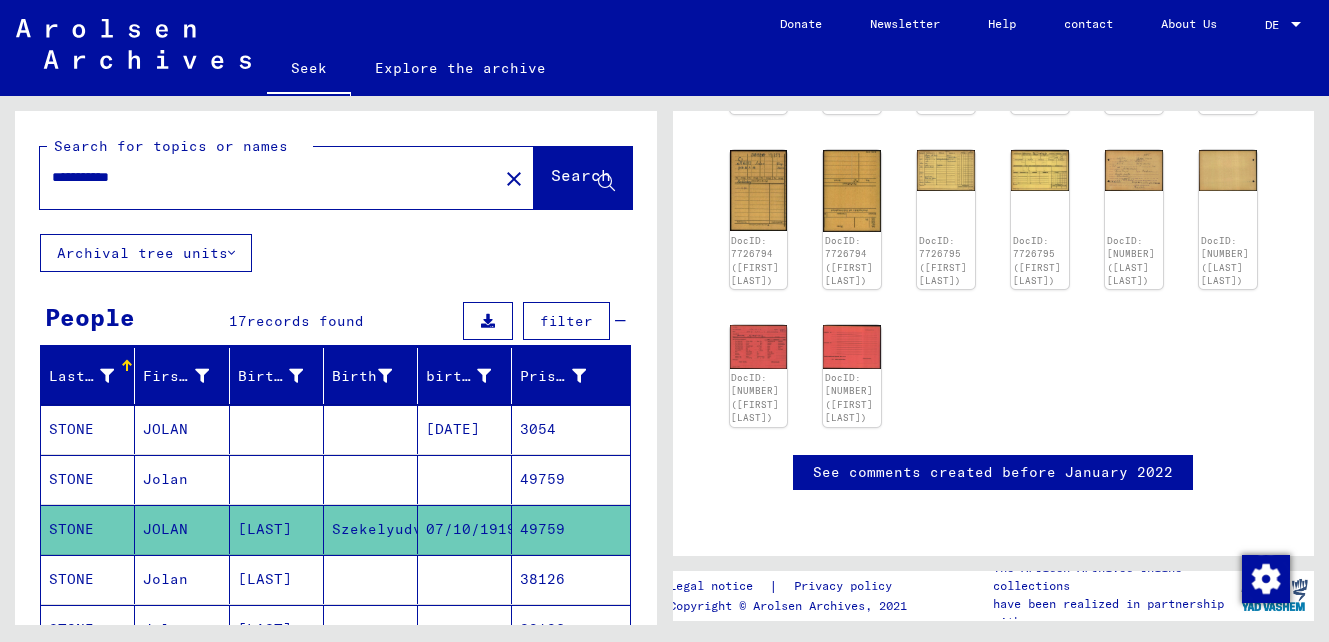 drag, startPoint x: 101, startPoint y: 175, endPoint x: 9, endPoint y: 175, distance: 92 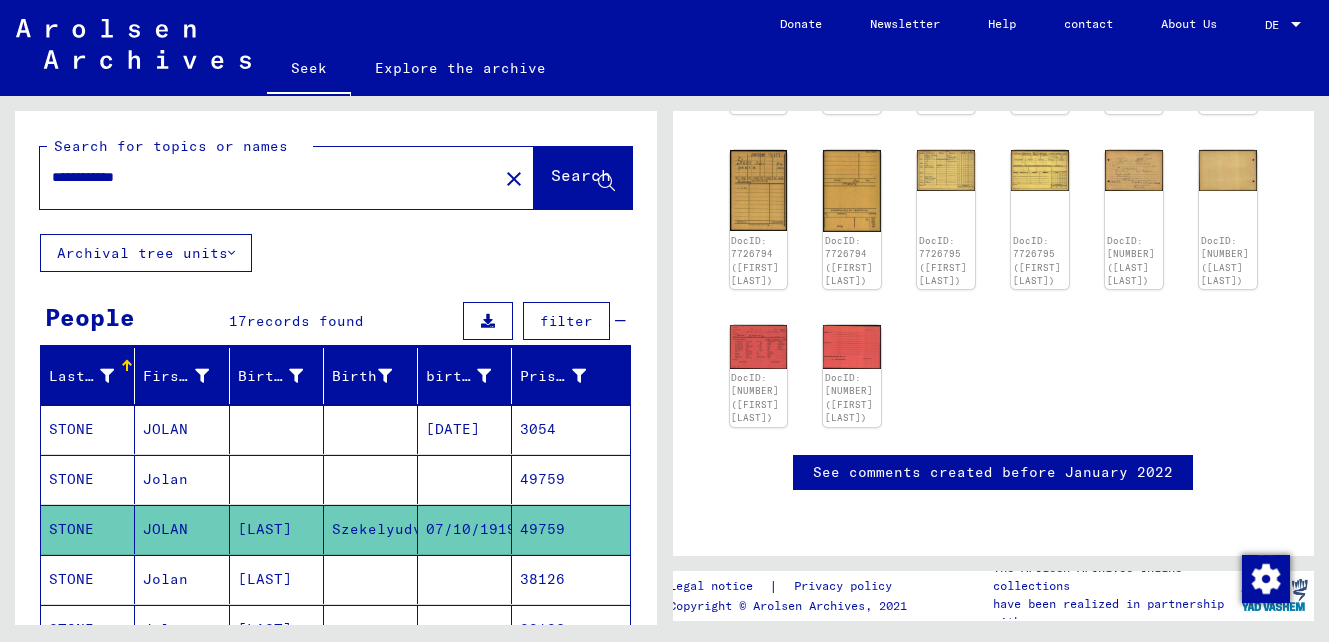 click on "Search" 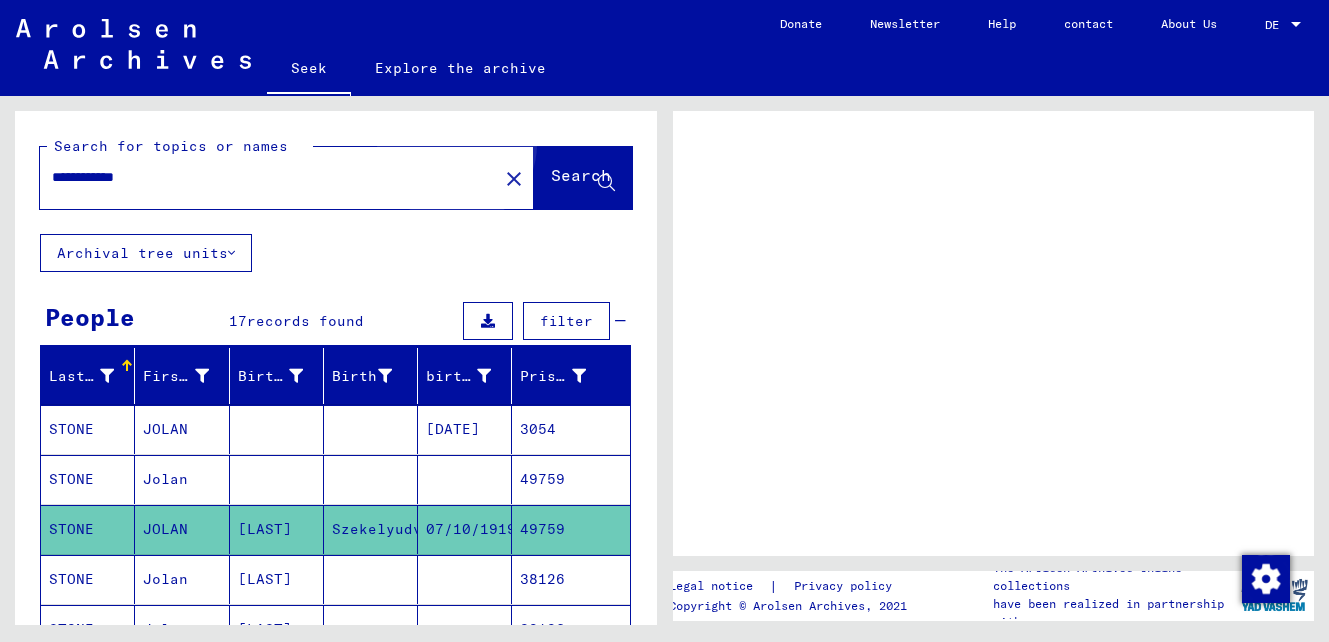 scroll, scrollTop: 0, scrollLeft: 0, axis: both 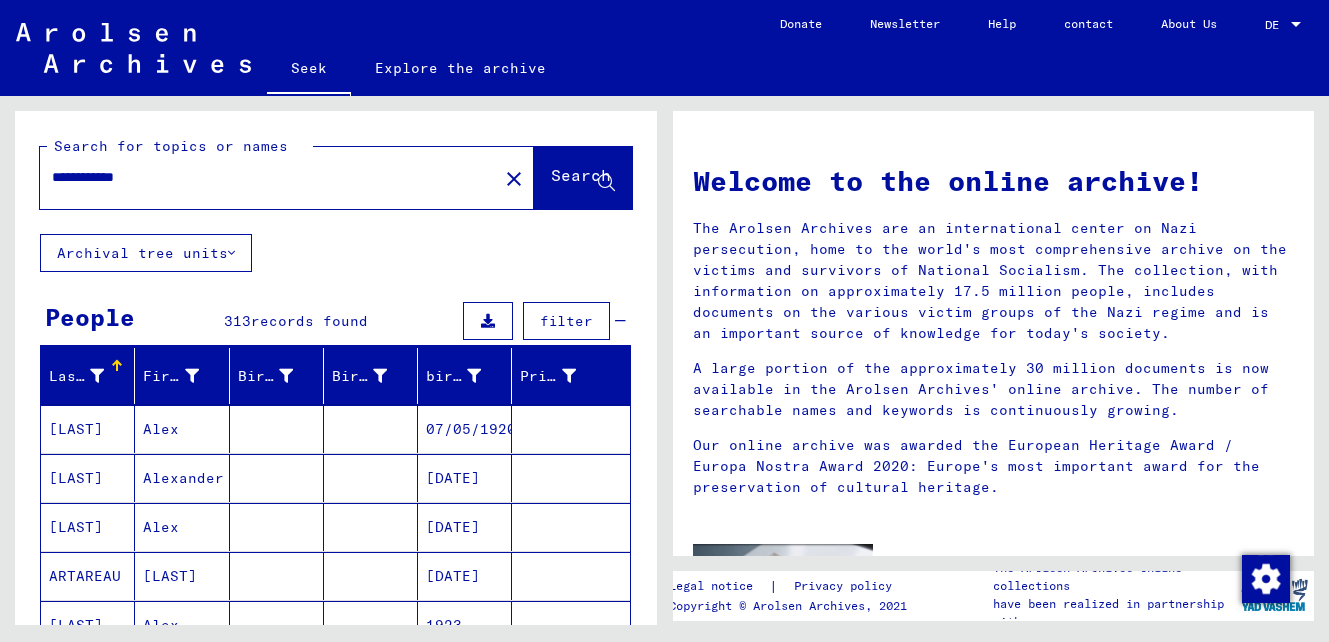 click on "**********" at bounding box center [263, 177] 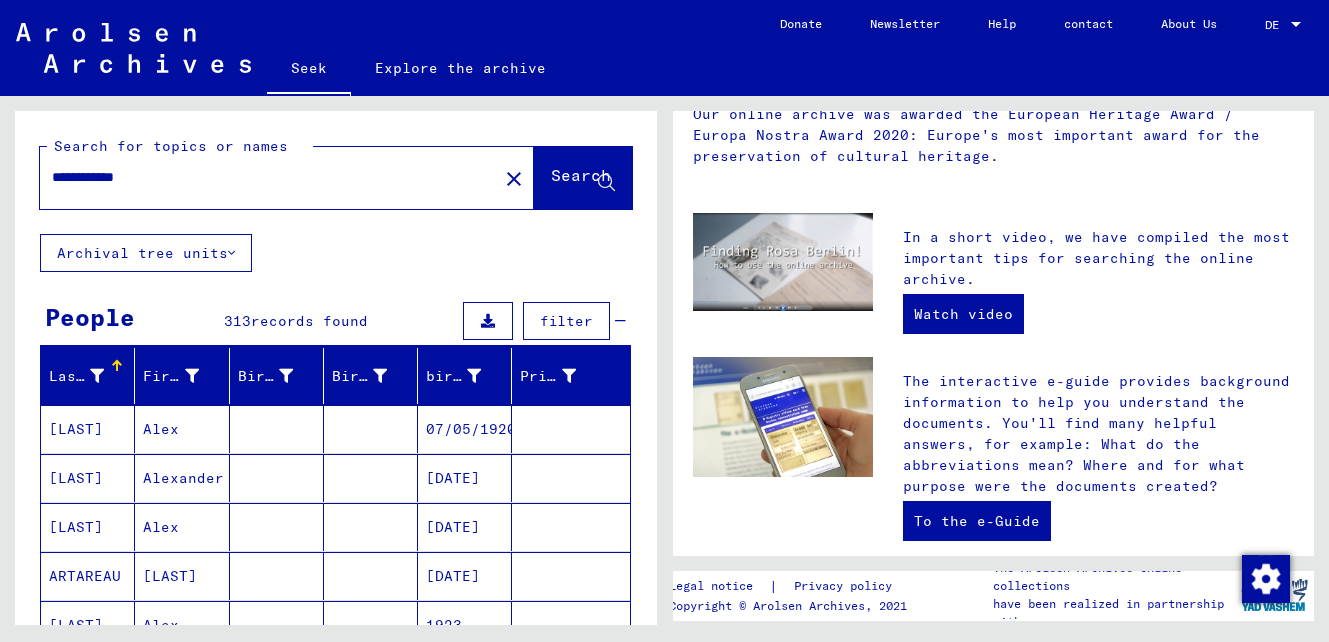 scroll, scrollTop: 369, scrollLeft: 0, axis: vertical 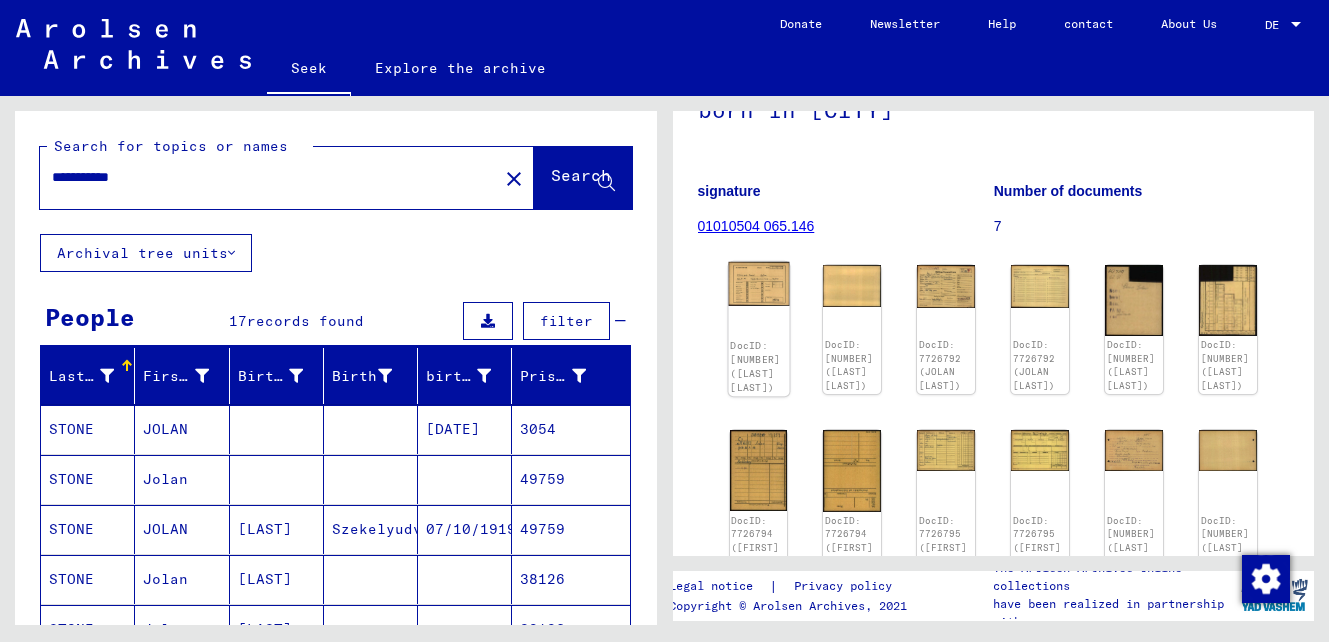 click 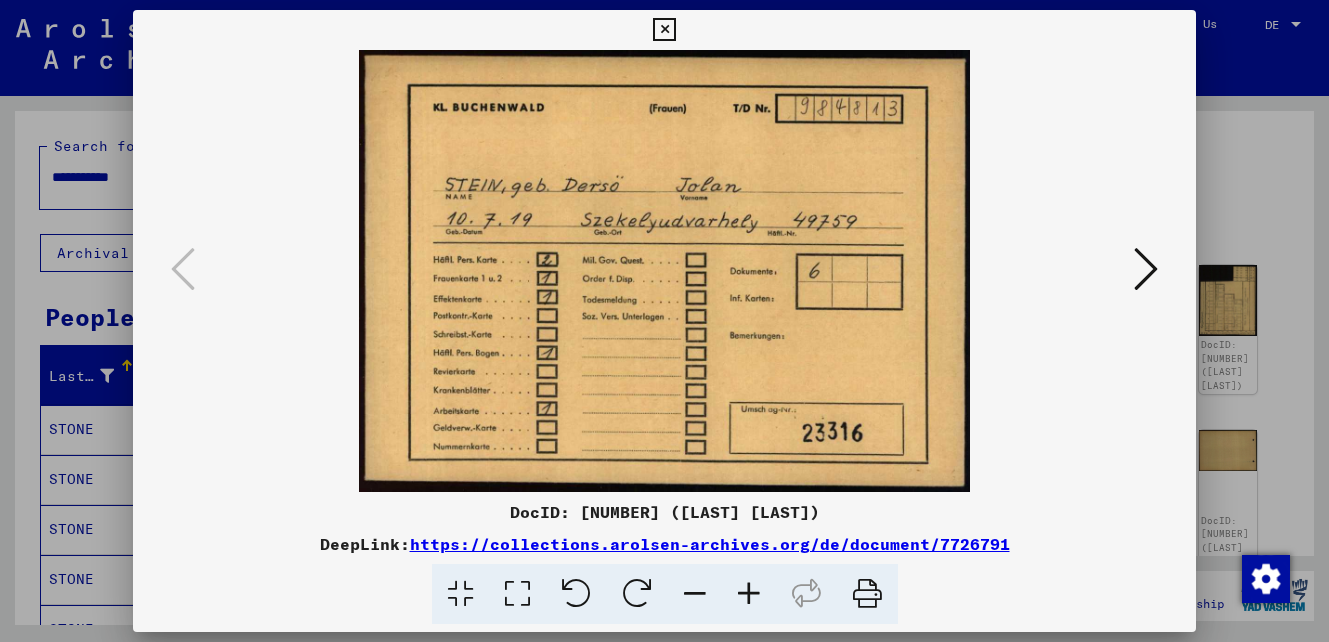 click on "https://collections.arolsen-archives.org/de/document/7726791" at bounding box center (710, 544) 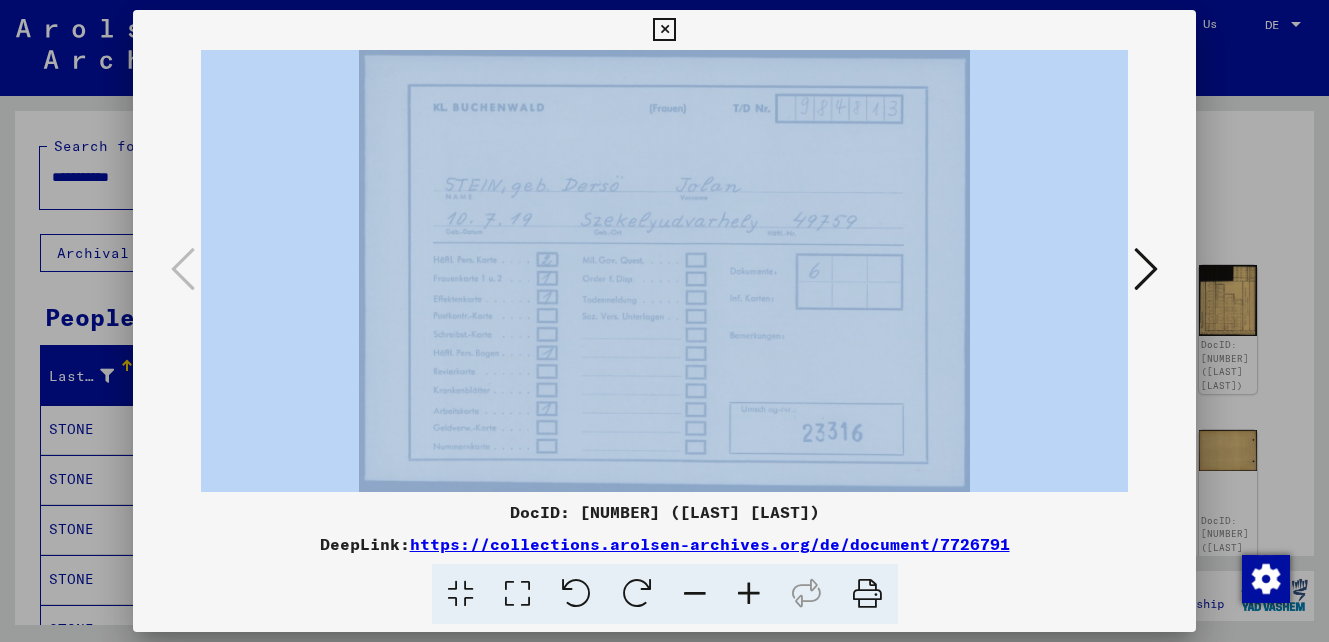 copy 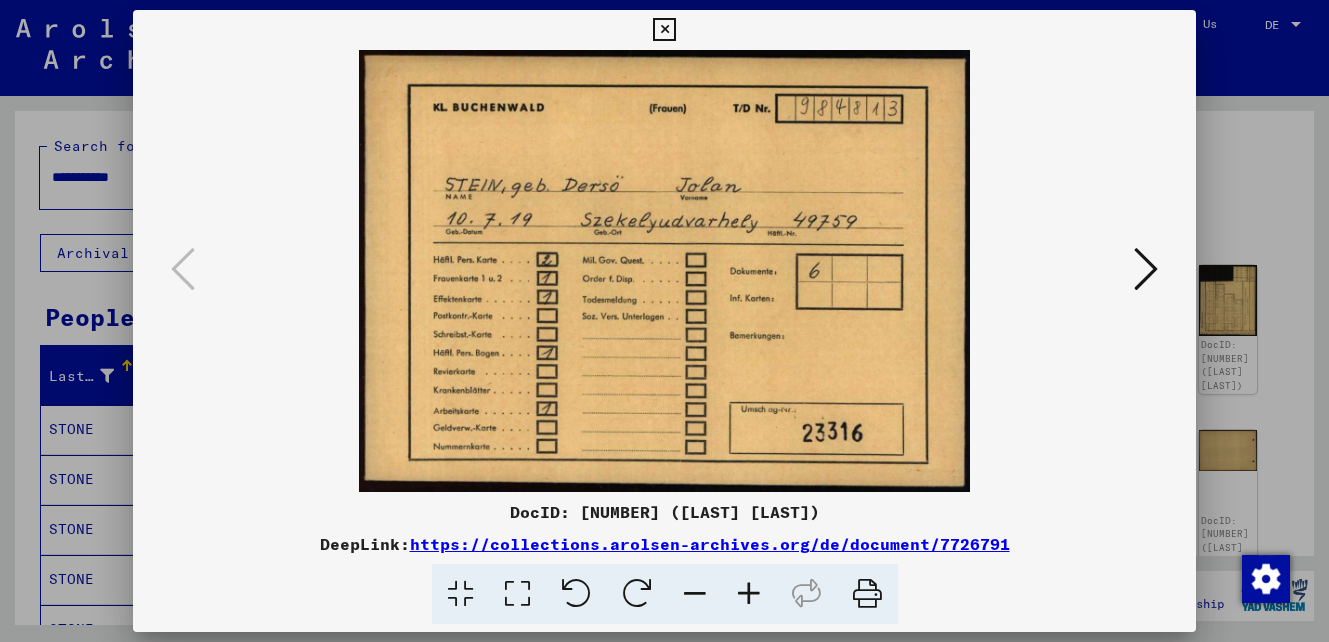 click on "DocID: [NUMBER] ([LAST] [LAST])" at bounding box center [664, 512] 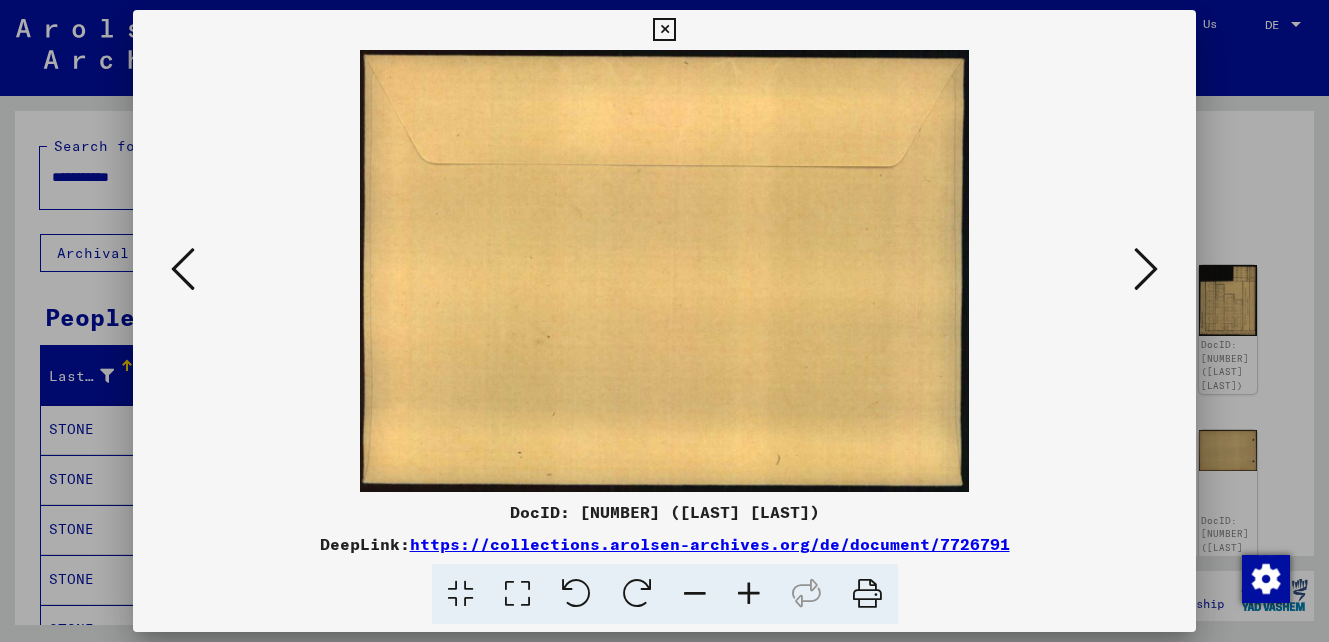 click at bounding box center [1146, 269] 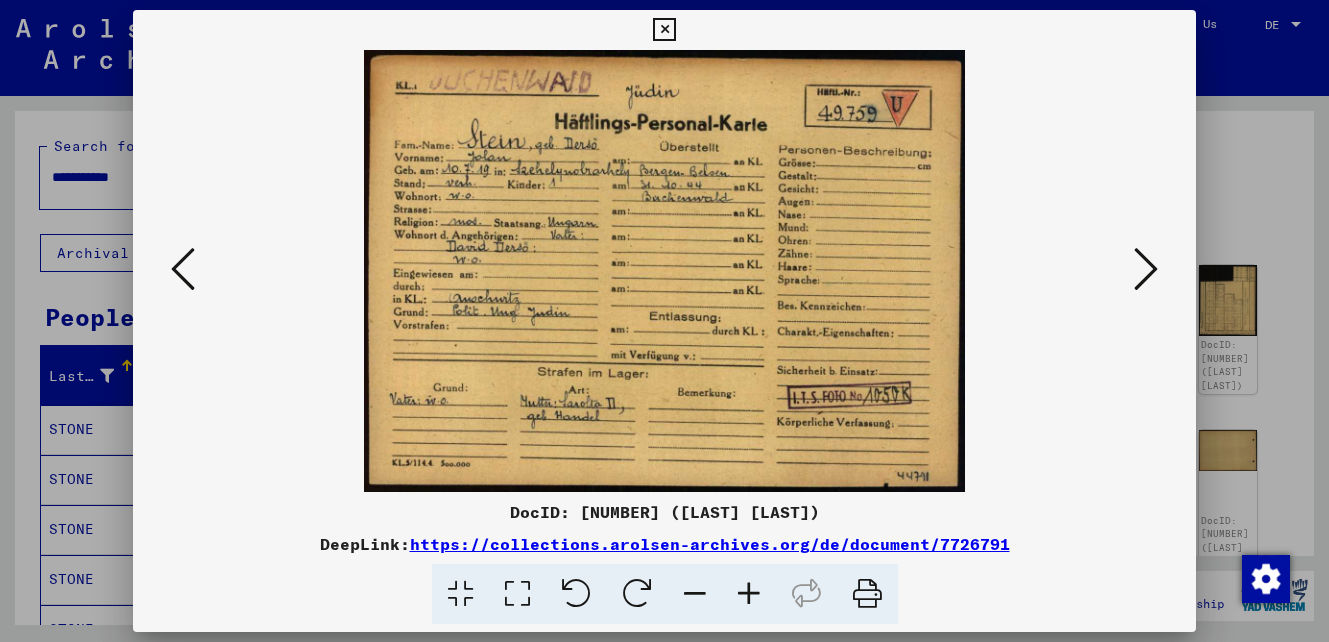 click at bounding box center (1146, 269) 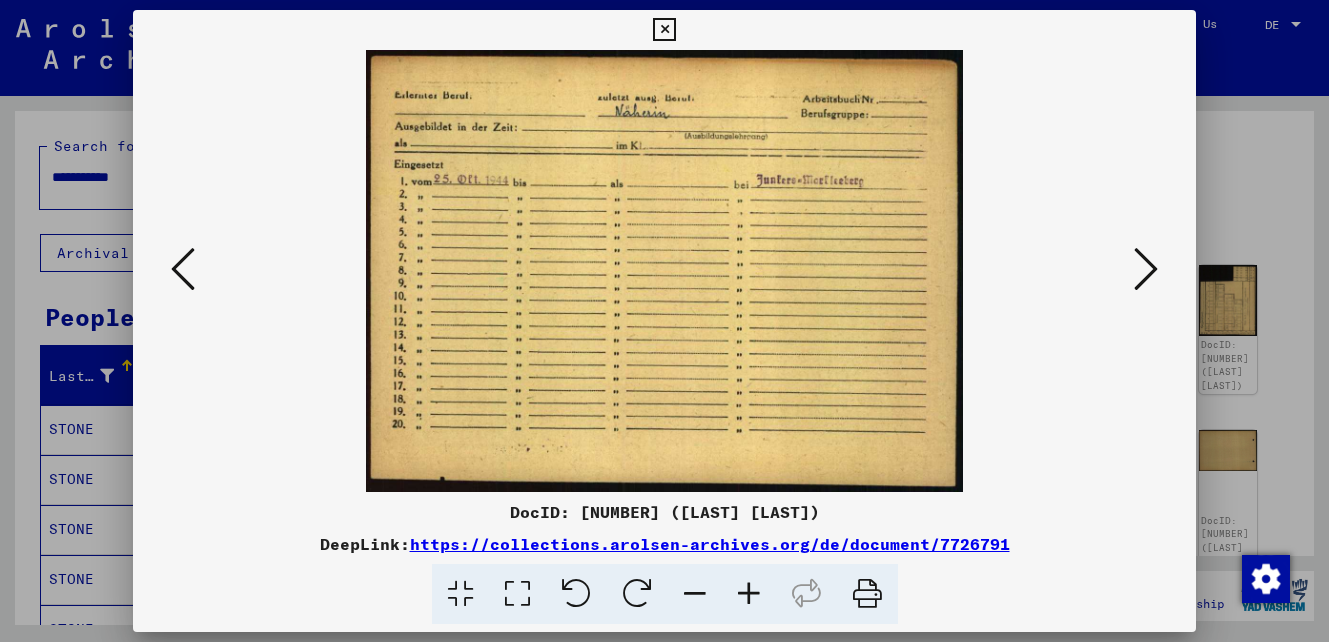 click at bounding box center (1146, 269) 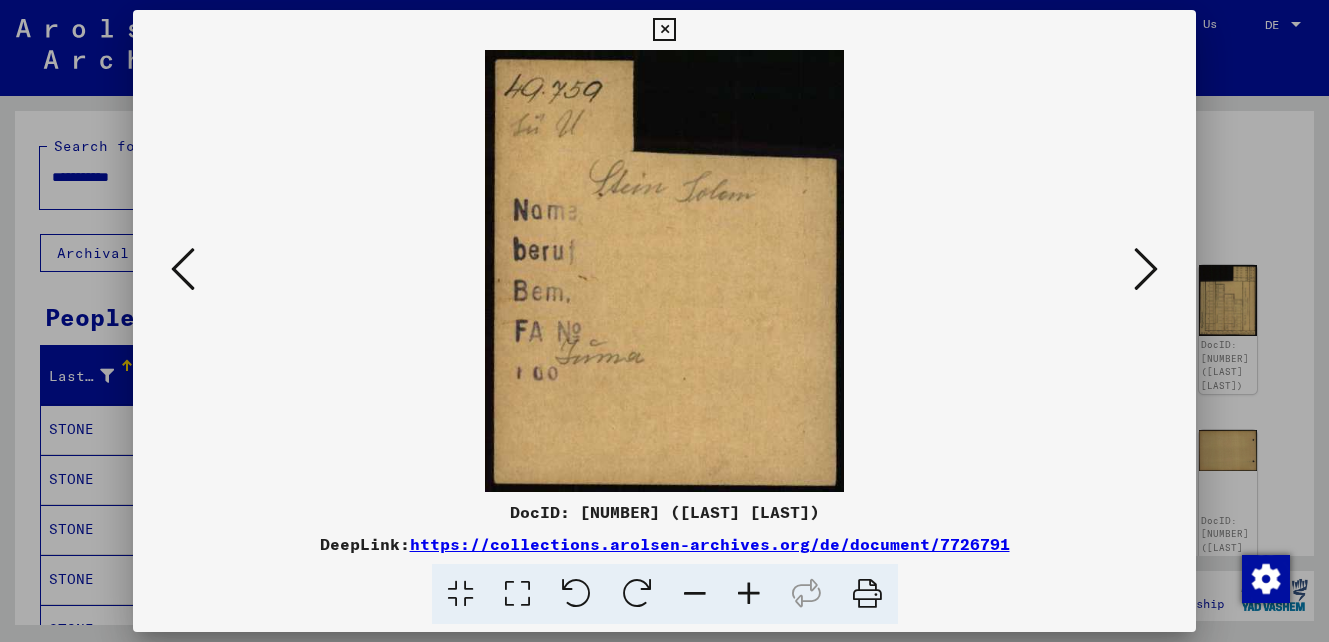 click at bounding box center [1146, 269] 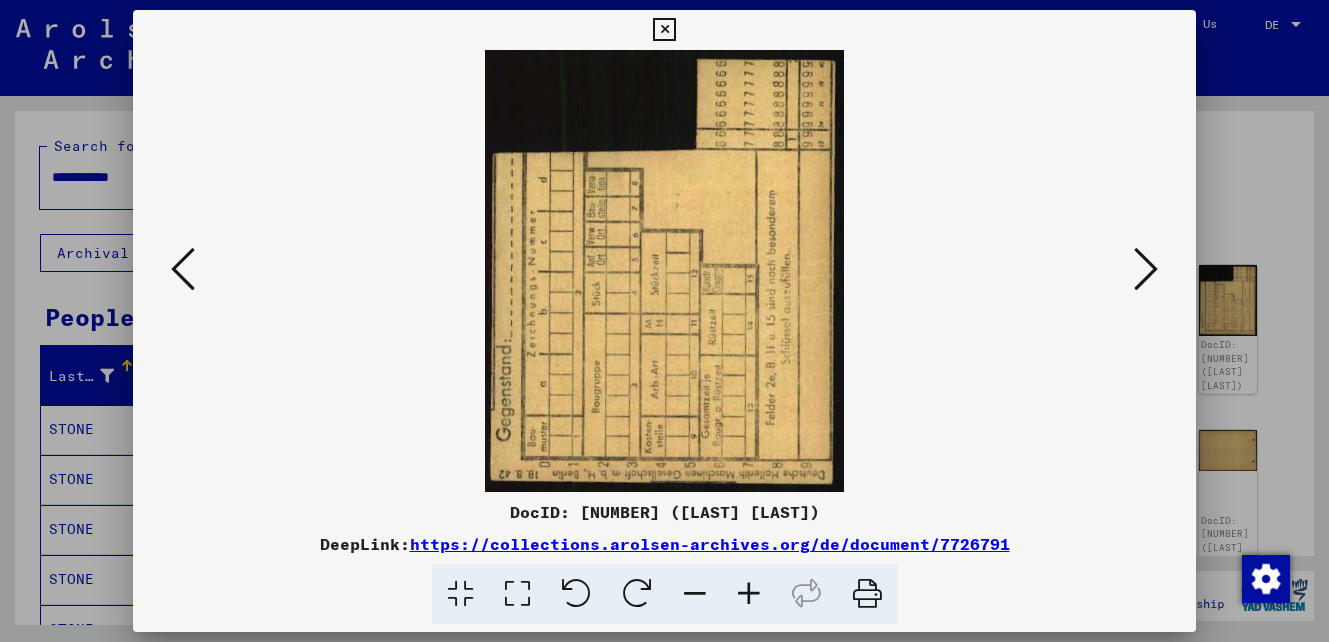 click at bounding box center [1146, 269] 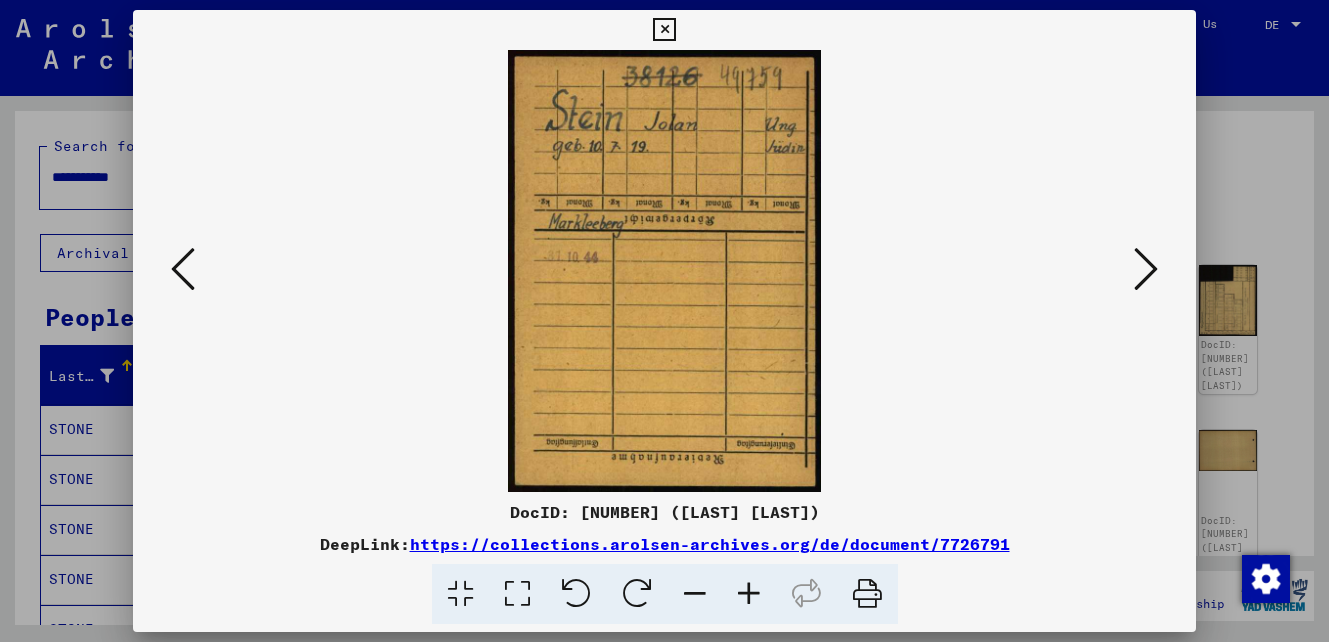 click at bounding box center (1146, 269) 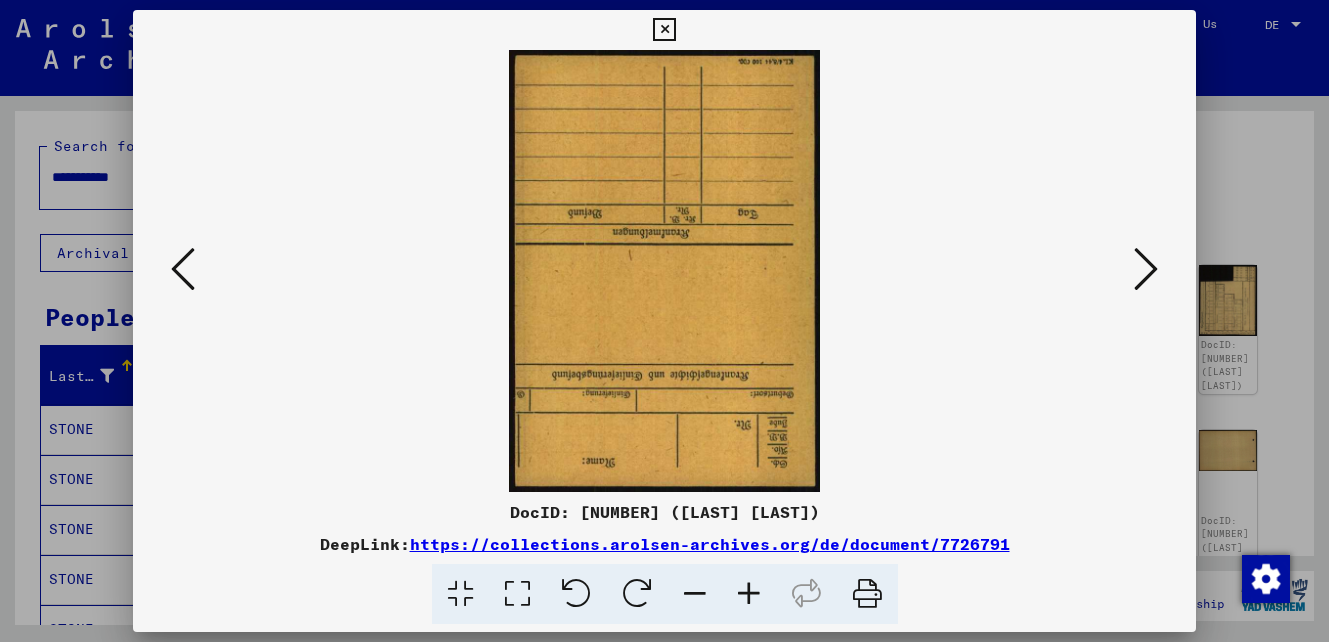 click at bounding box center [1146, 269] 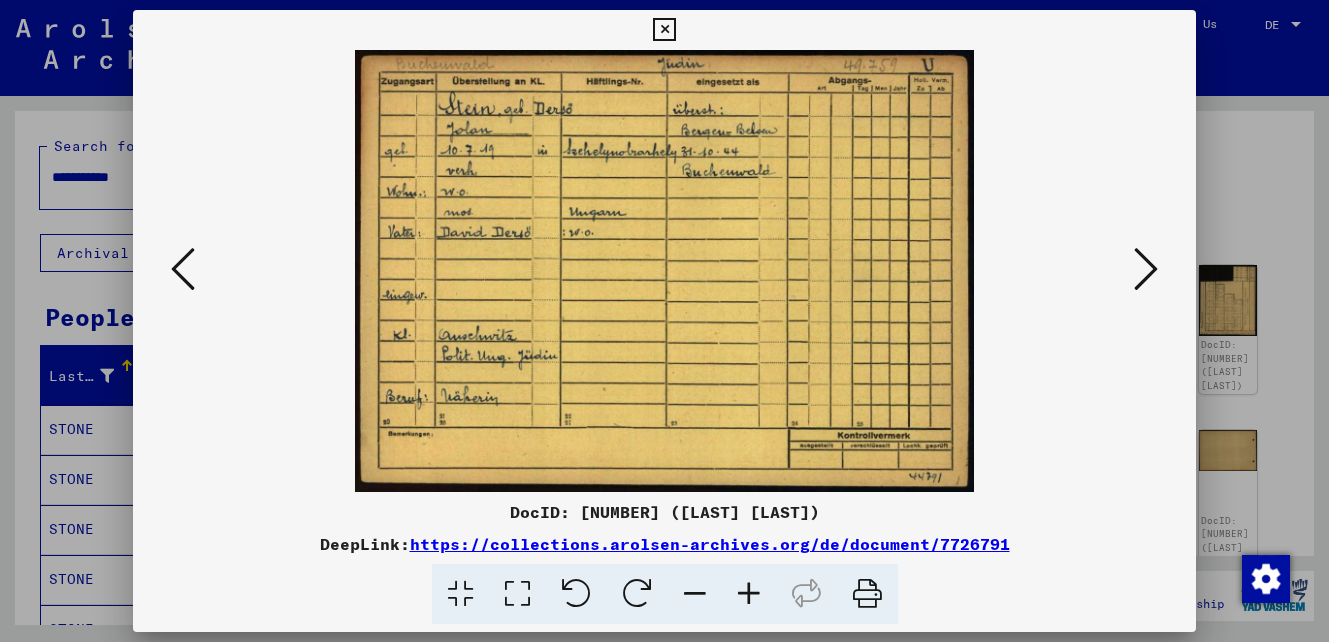 click at bounding box center (1146, 269) 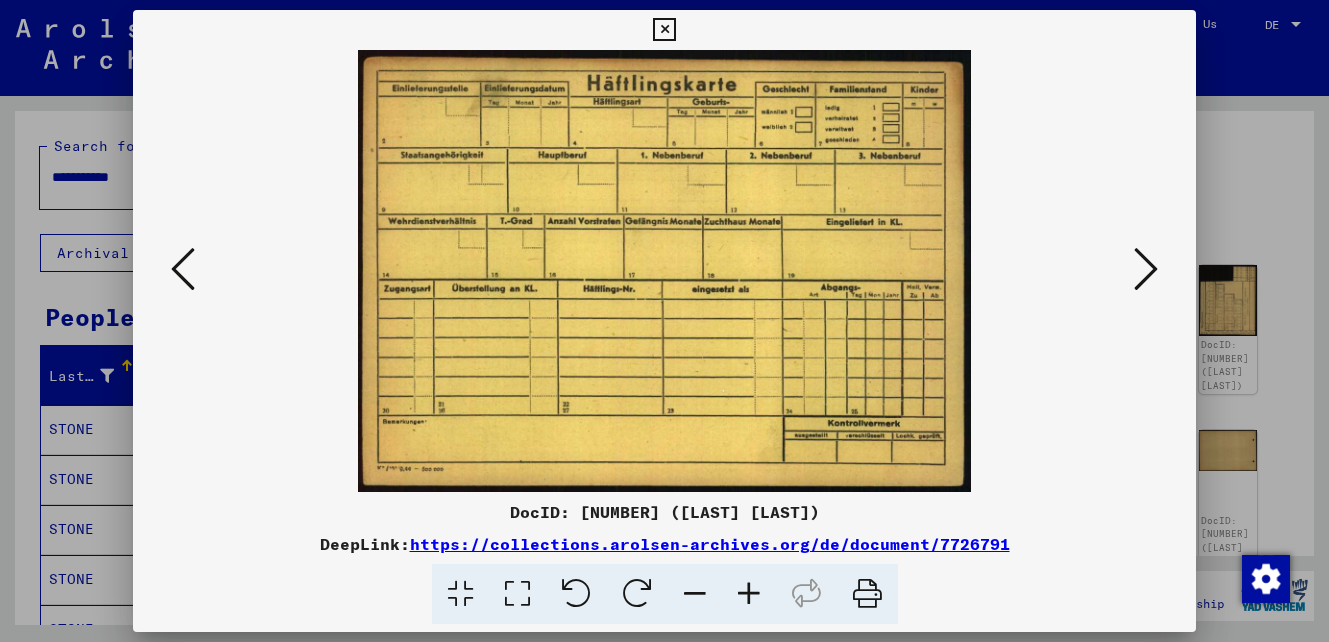 click at bounding box center [1146, 269] 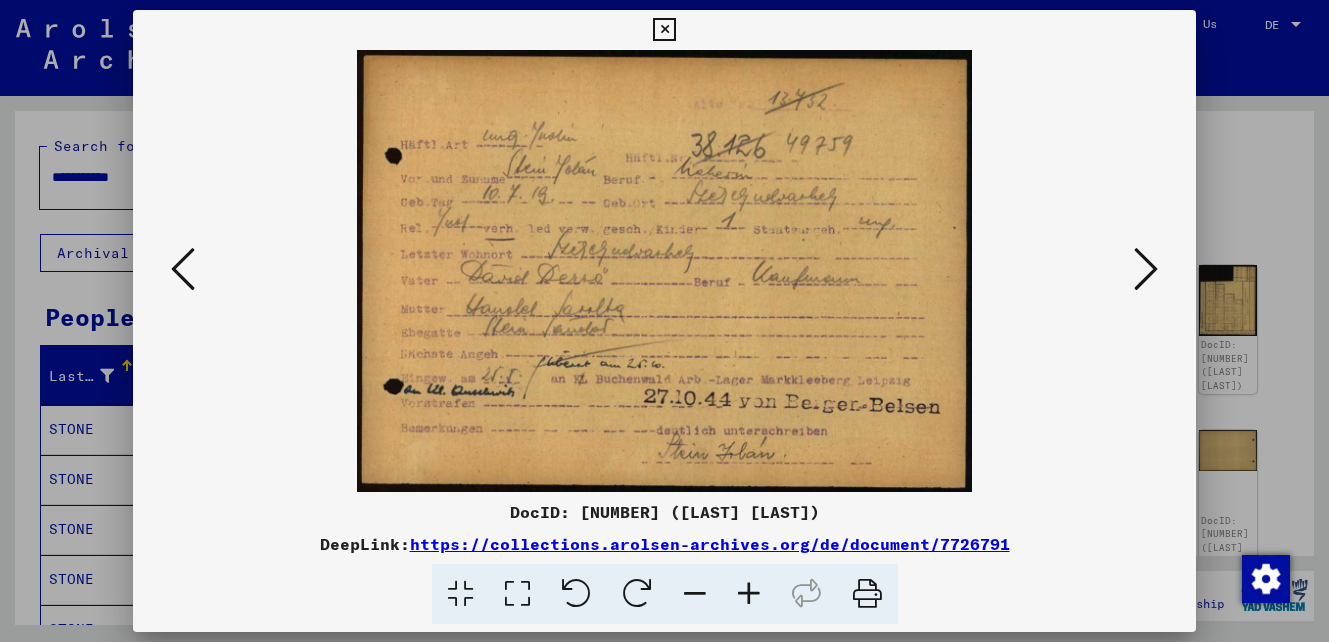 click at bounding box center (664, 321) 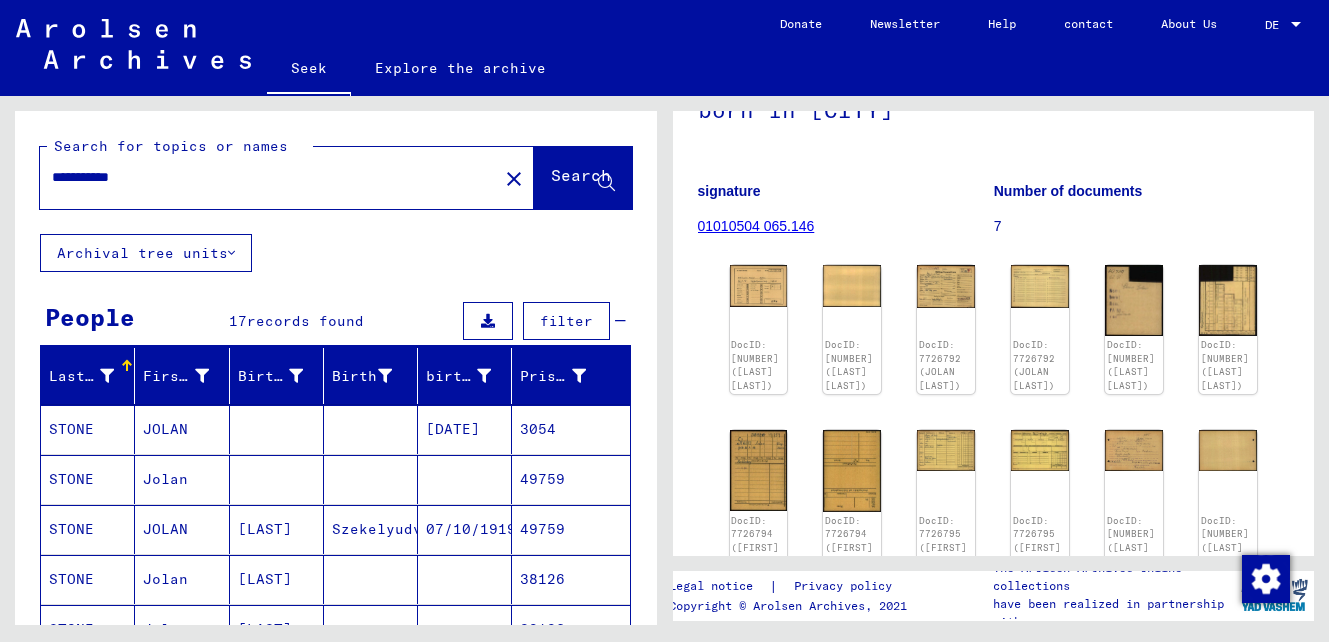 click on "**********" at bounding box center [269, 177] 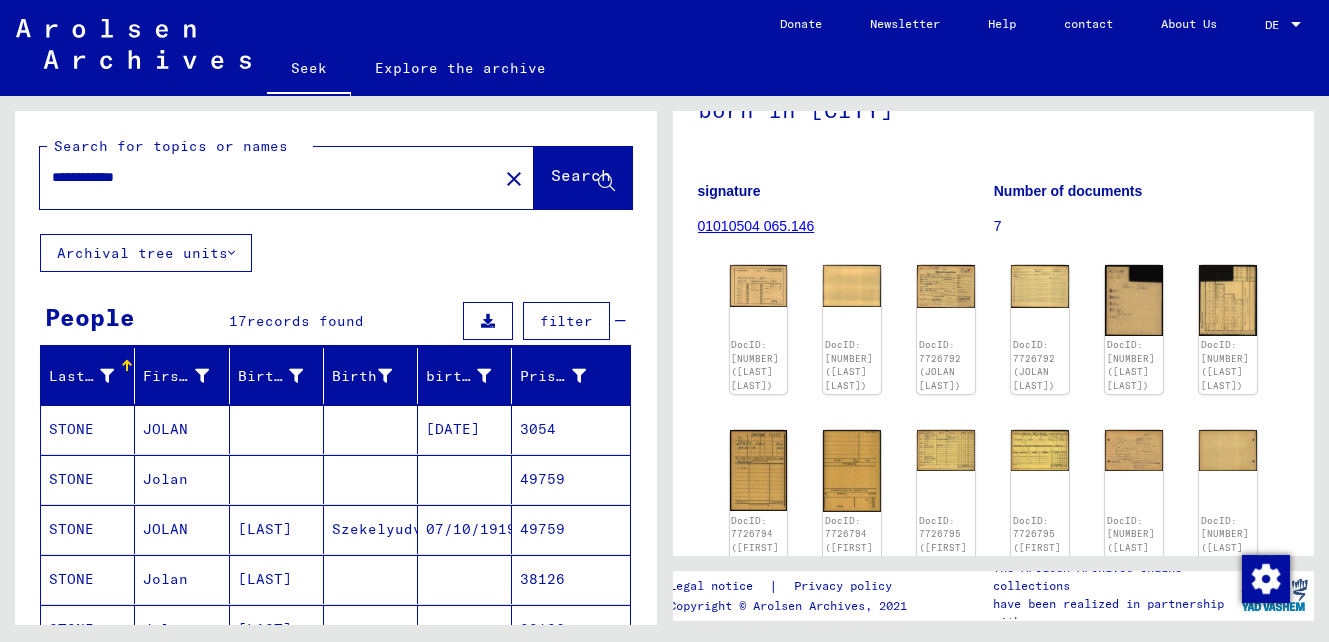 click on "Search" 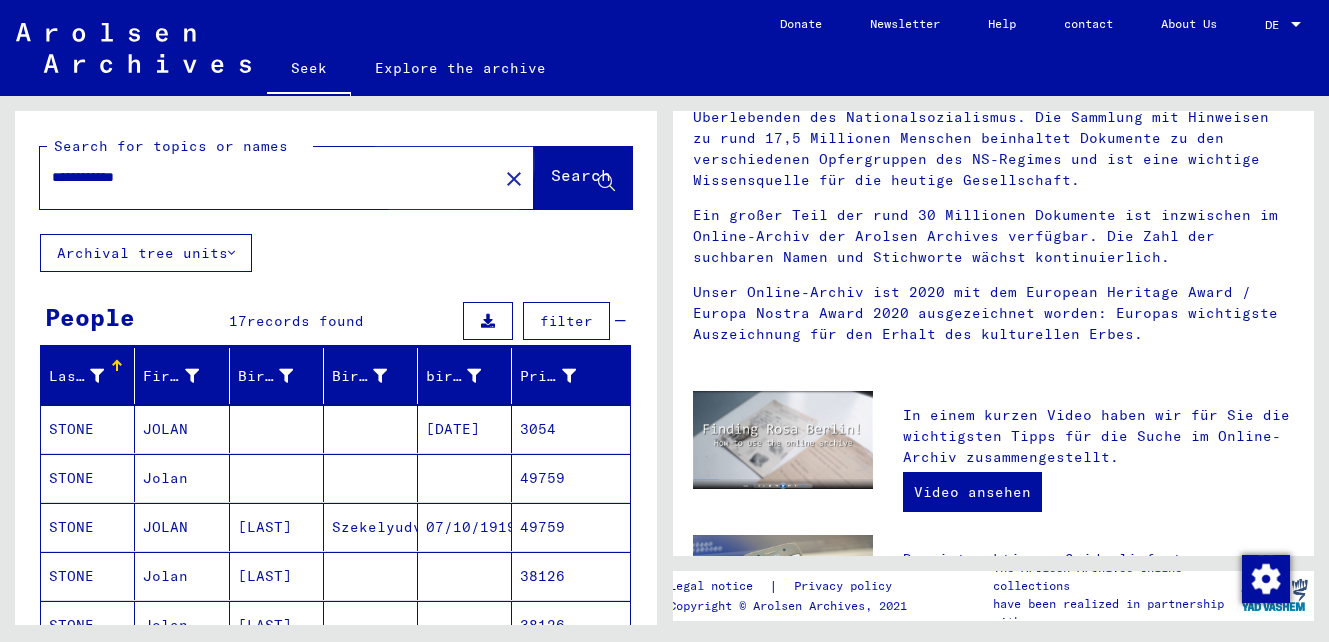 scroll, scrollTop: 0, scrollLeft: 0, axis: both 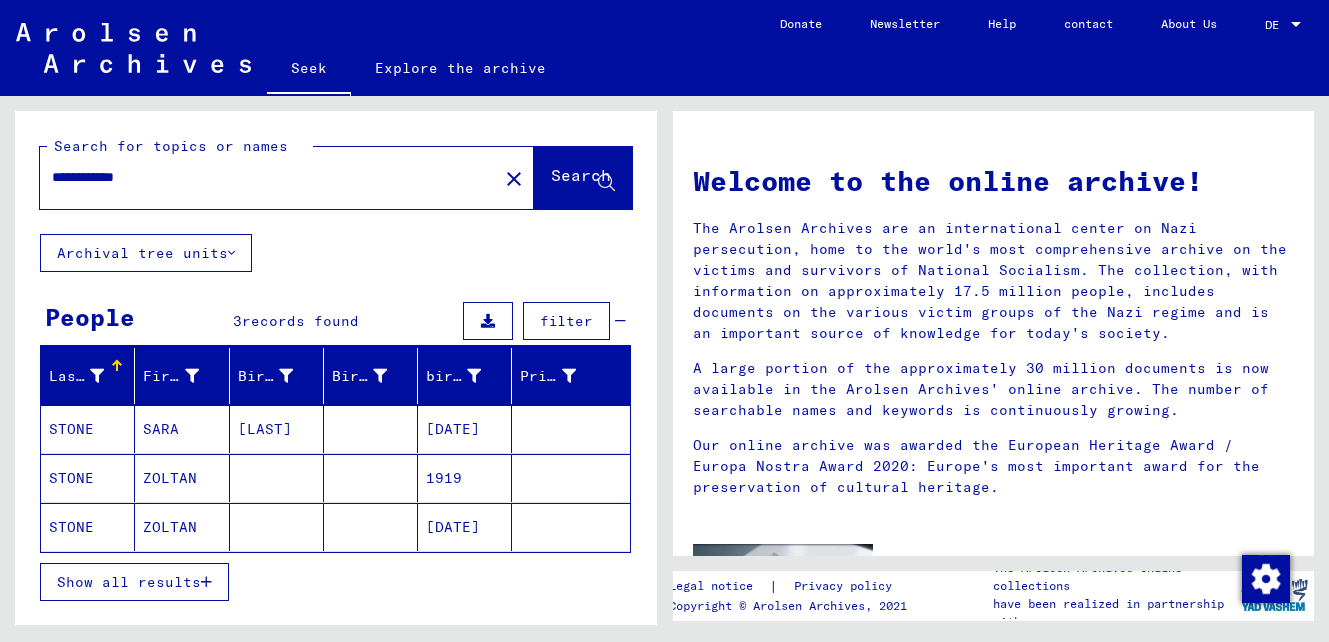 drag, startPoint x: 105, startPoint y: 178, endPoint x: -5, endPoint y: 178, distance: 110 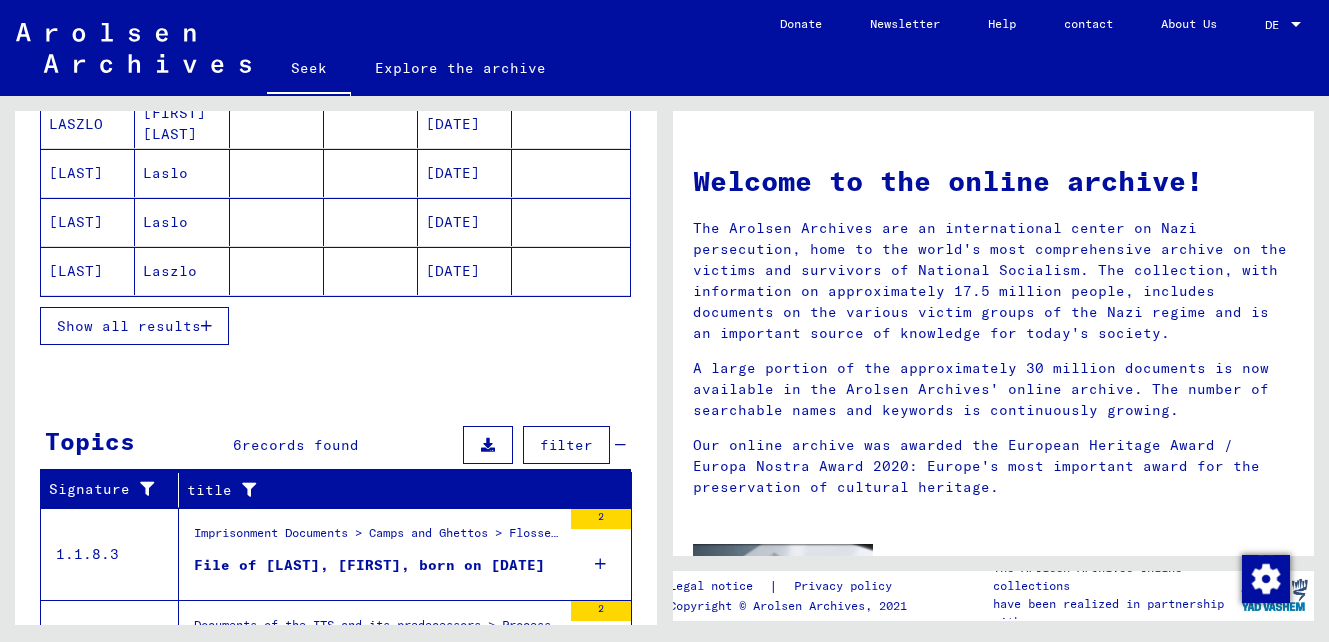 scroll, scrollTop: 0, scrollLeft: 0, axis: both 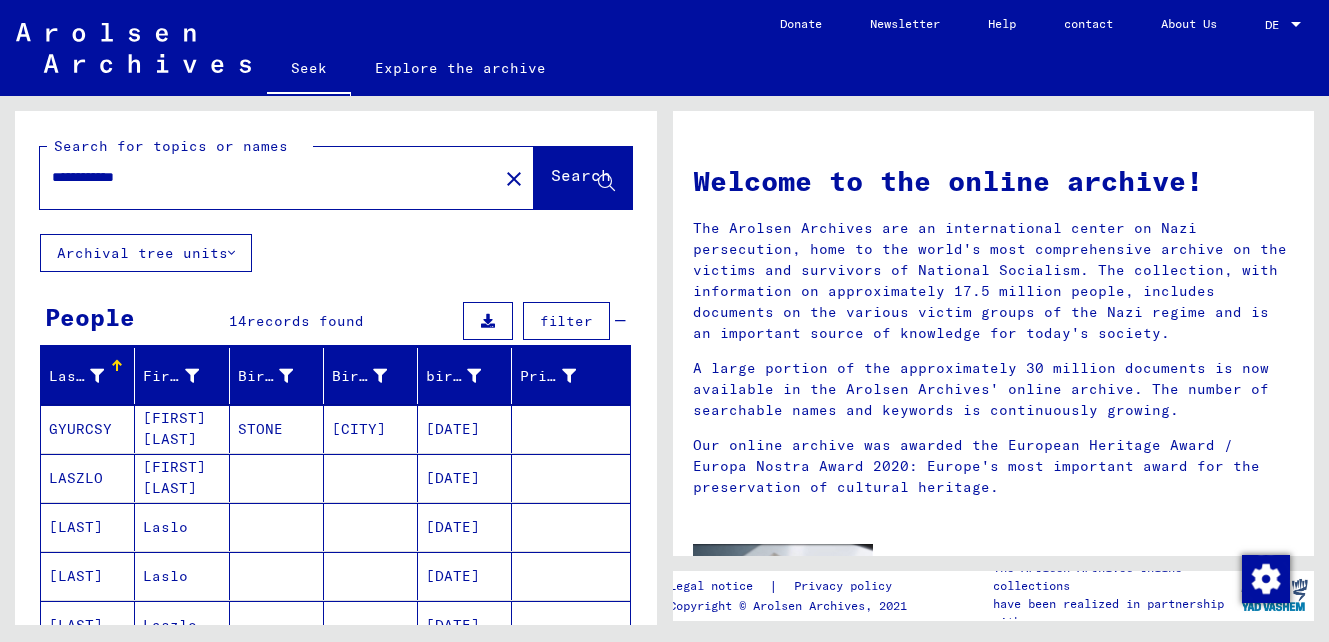 click on "**********" at bounding box center [263, 177] 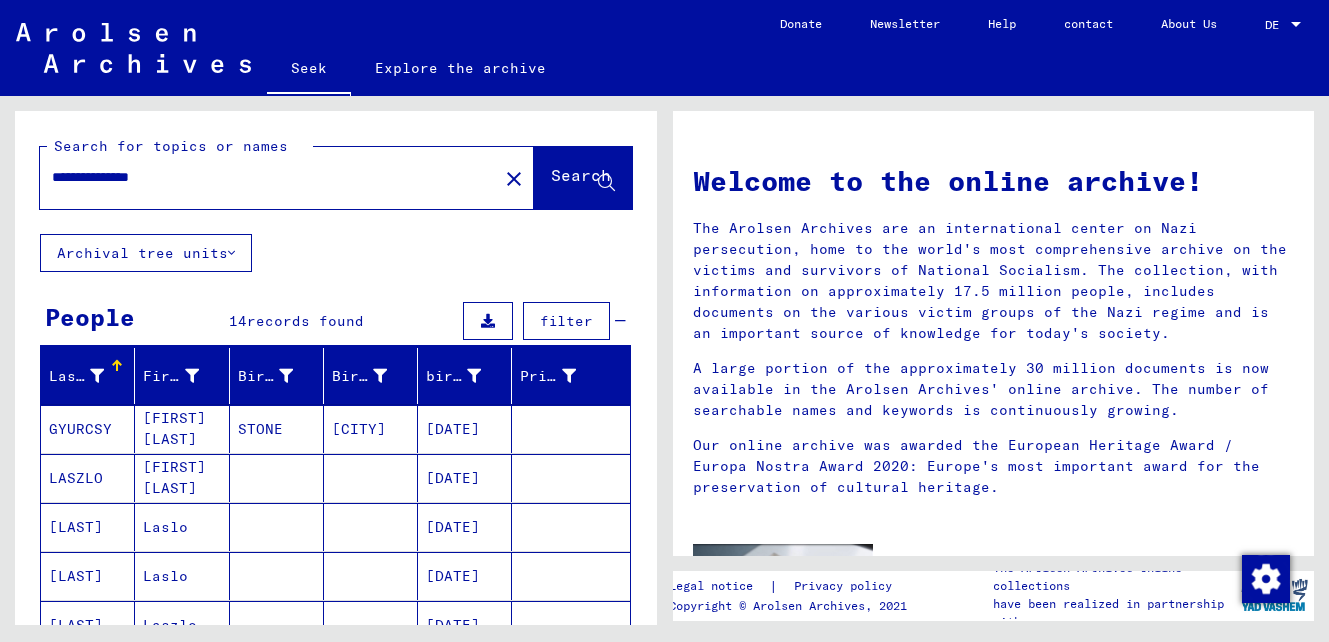 click on "Search" 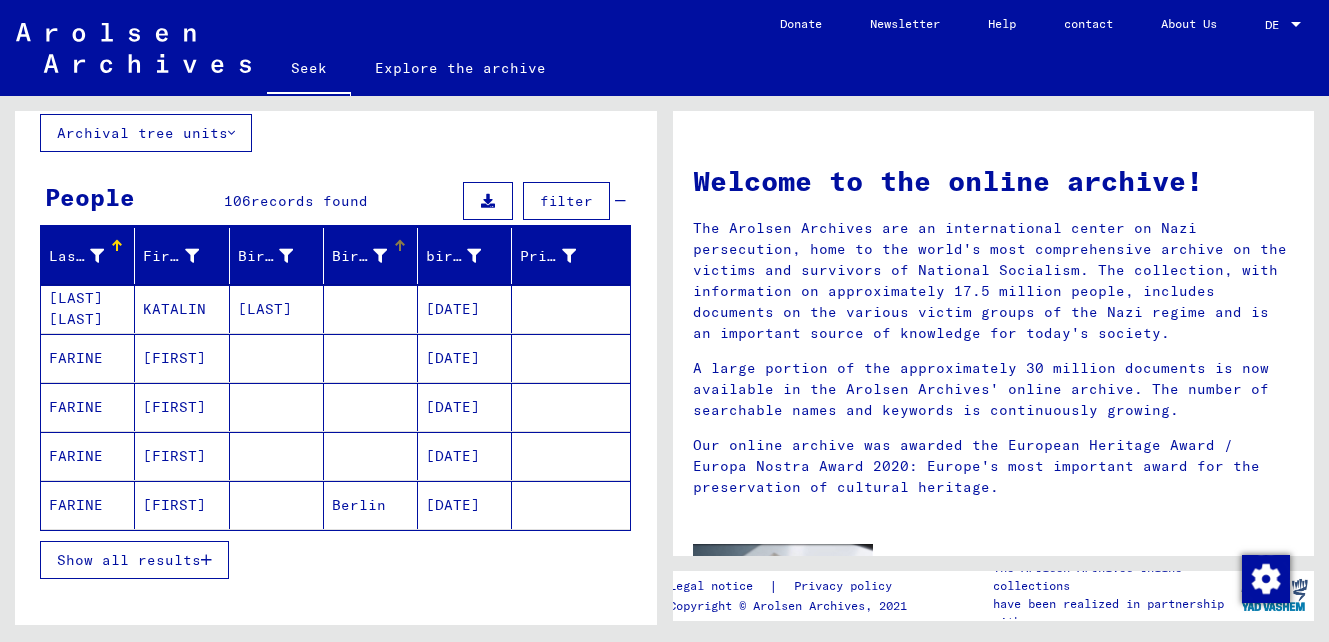 scroll, scrollTop: 124, scrollLeft: 0, axis: vertical 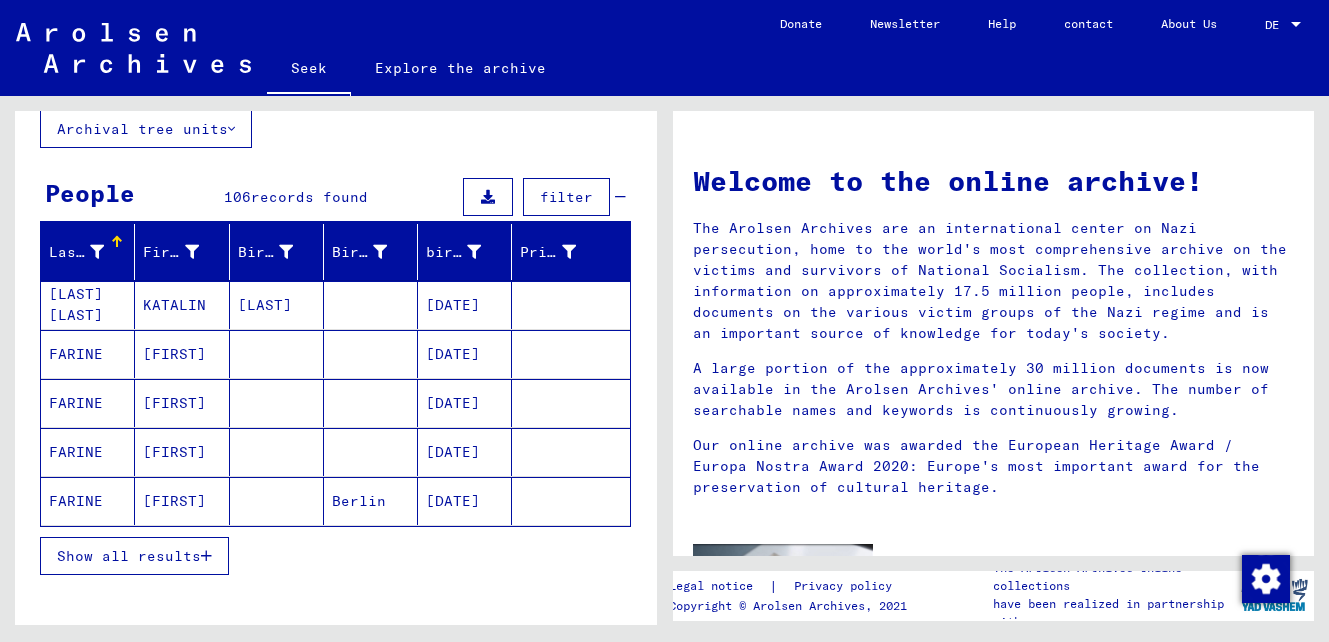 click on "Show all results" at bounding box center (129, 556) 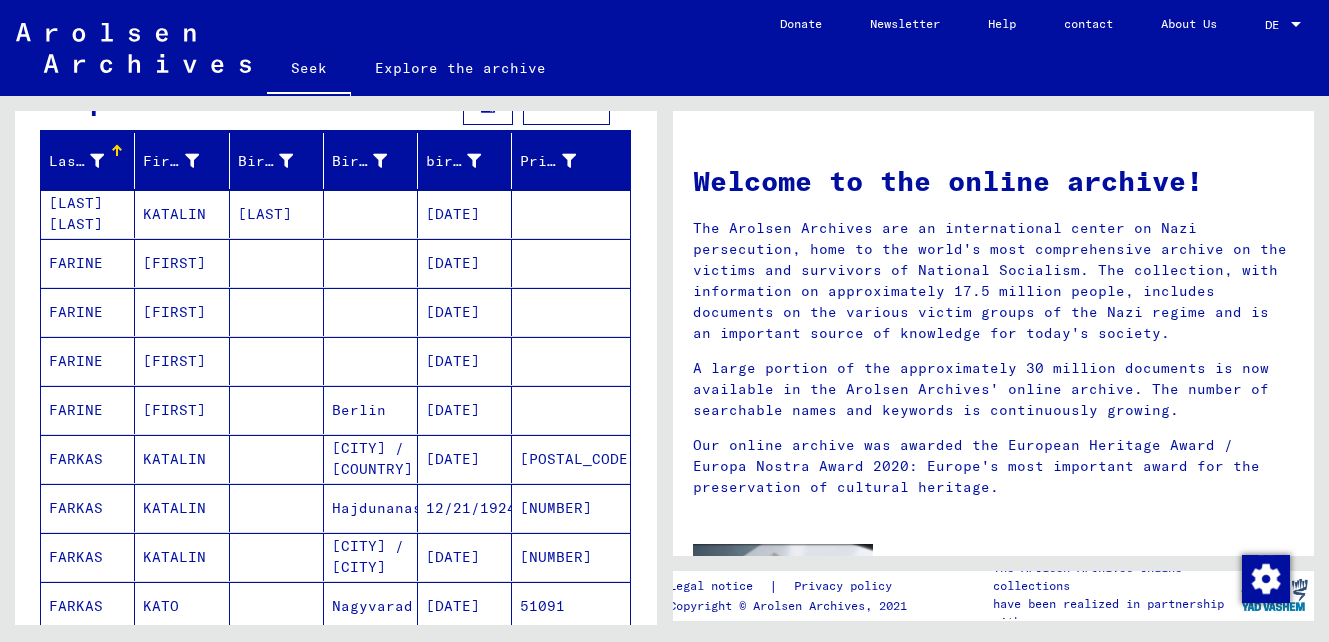 scroll, scrollTop: 0, scrollLeft: 0, axis: both 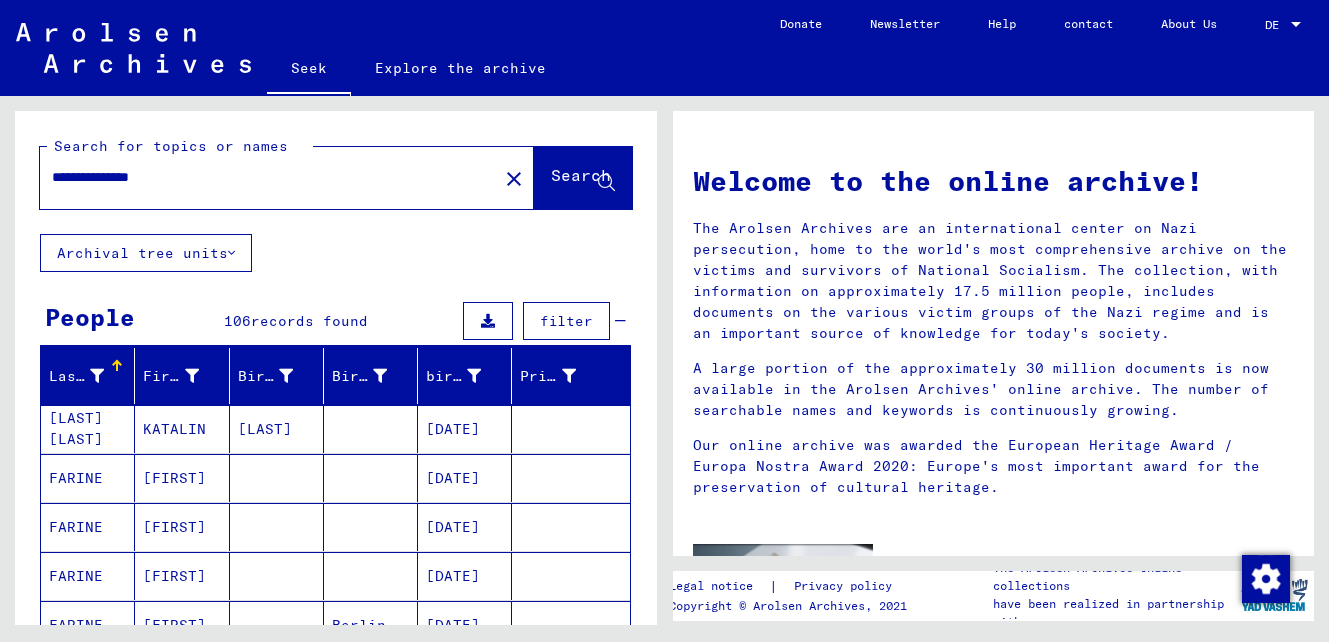 drag, startPoint x: 106, startPoint y: 178, endPoint x: 41, endPoint y: 180, distance: 65.03076 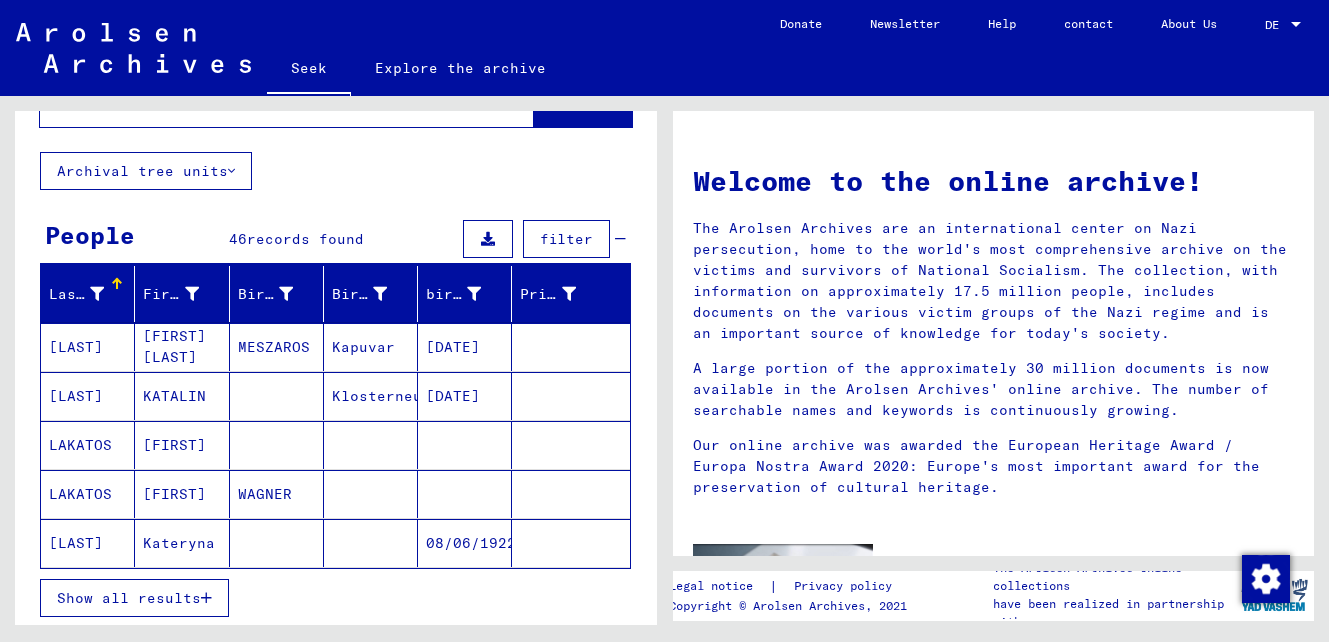 scroll, scrollTop: 0, scrollLeft: 0, axis: both 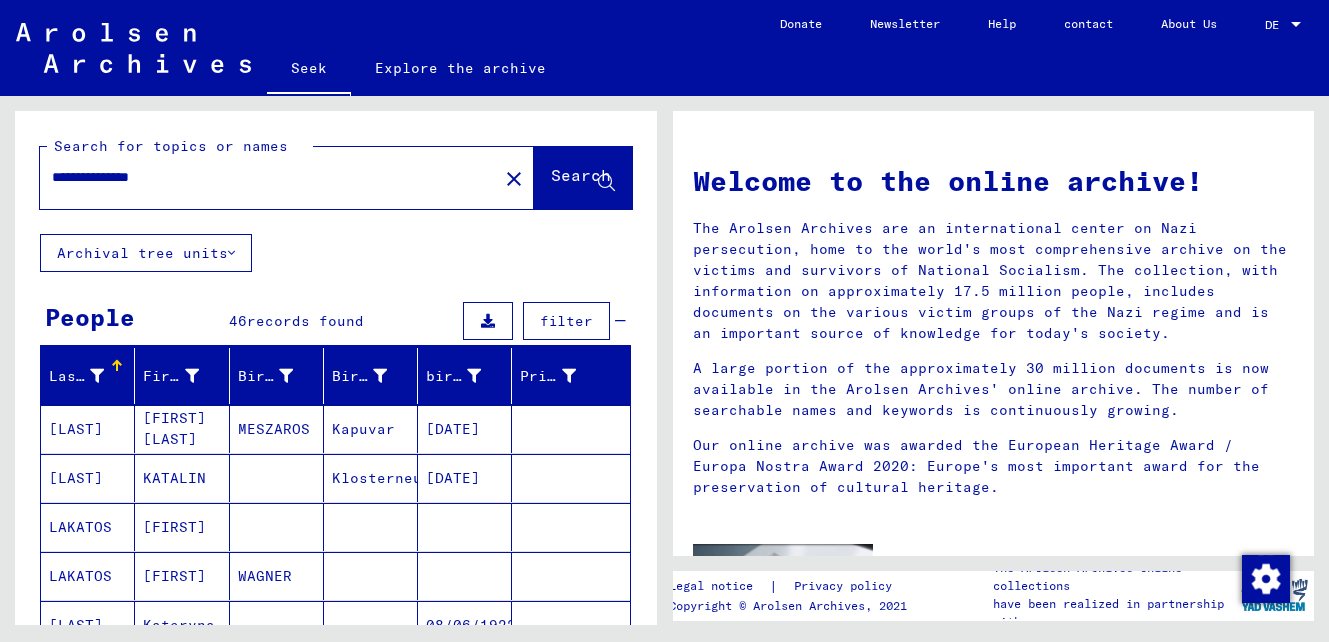 drag, startPoint x: 226, startPoint y: 176, endPoint x: 113, endPoint y: 179, distance: 113.03982 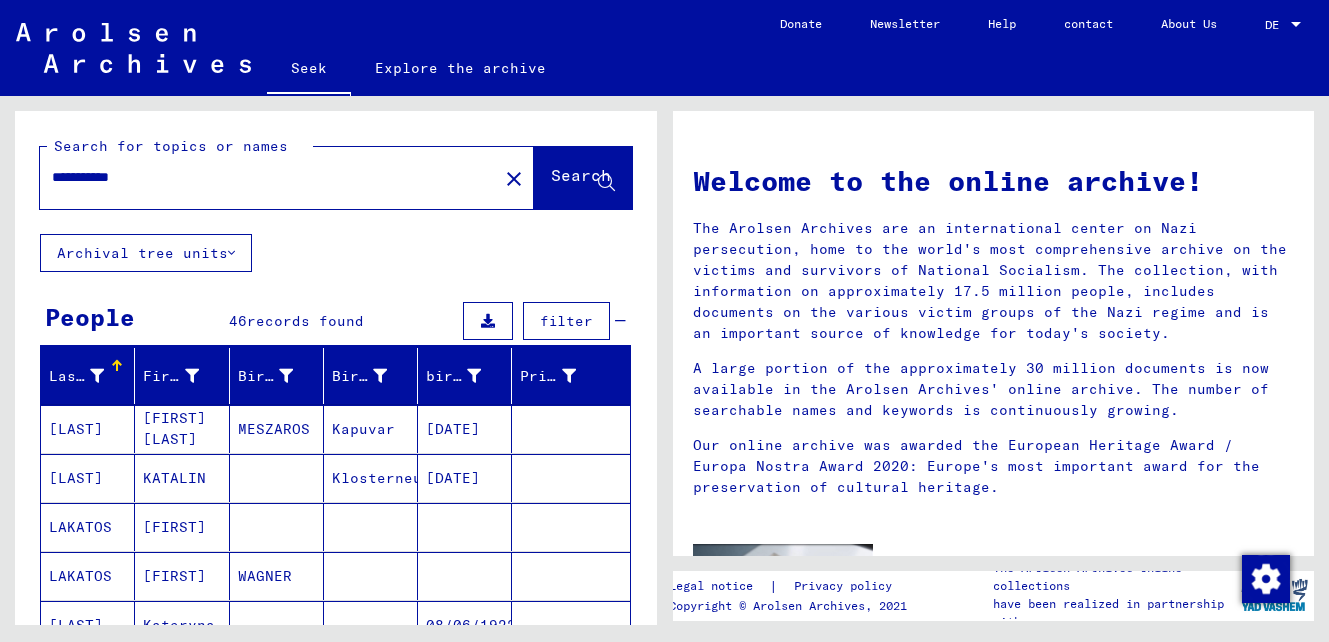 click on "**********" at bounding box center [263, 177] 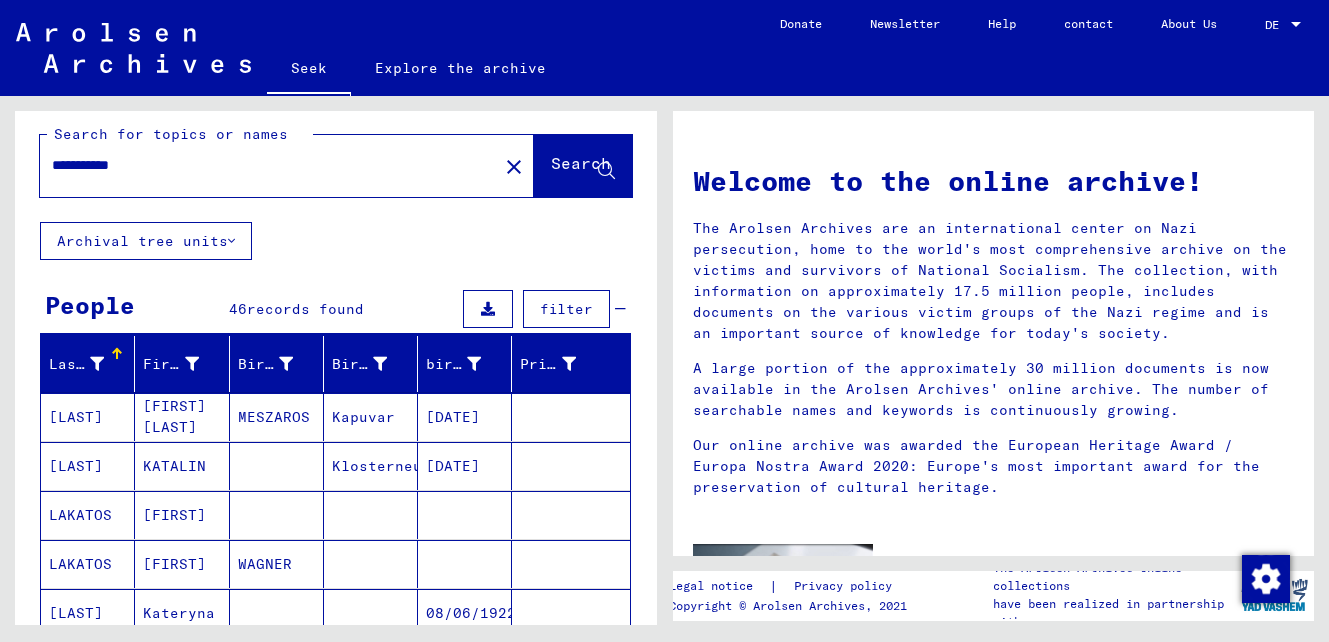 scroll, scrollTop: 0, scrollLeft: 0, axis: both 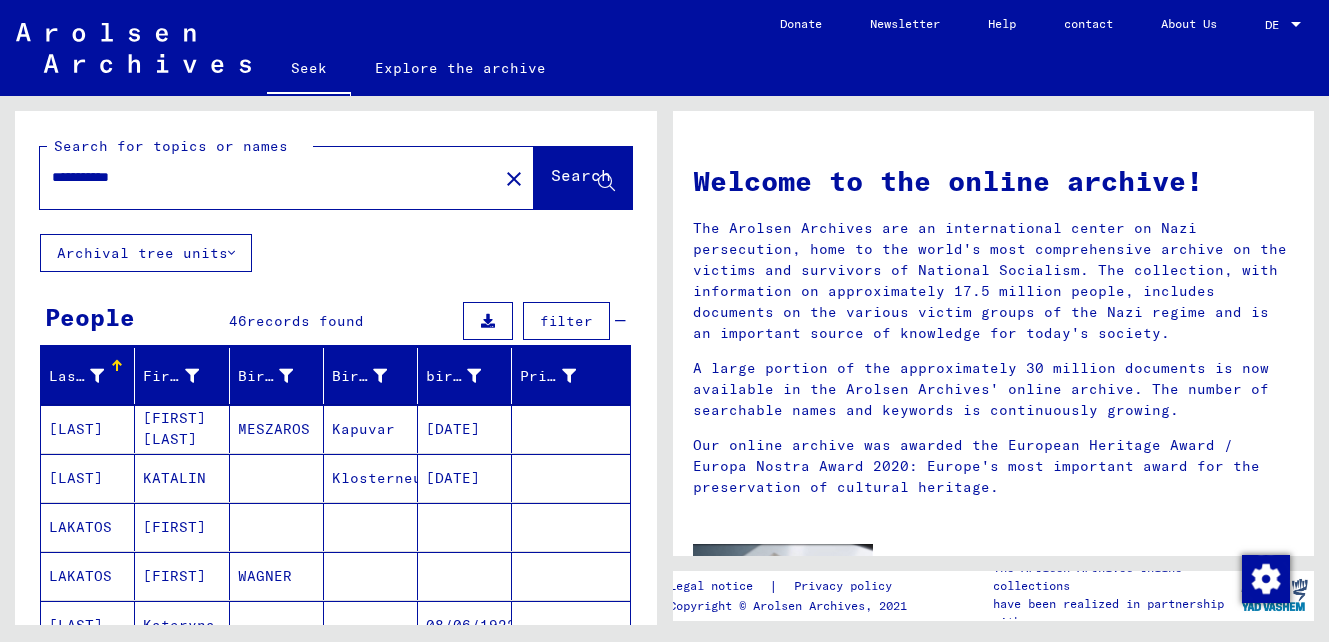 click on "**********" 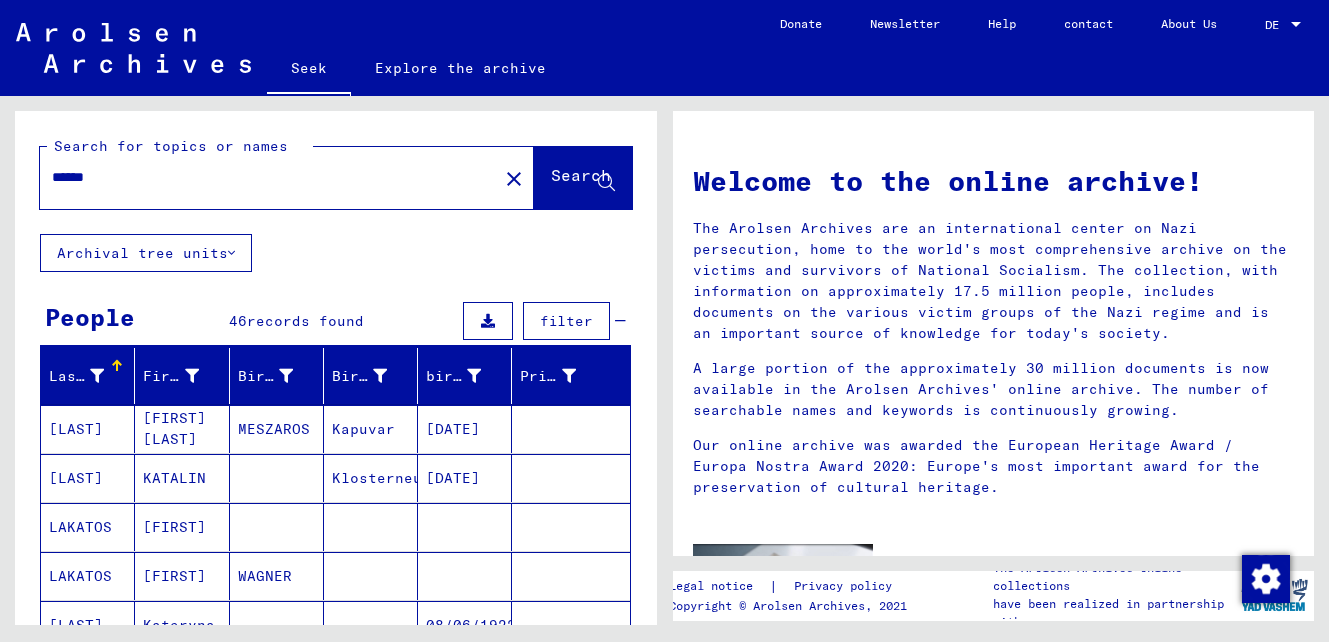 type on "******" 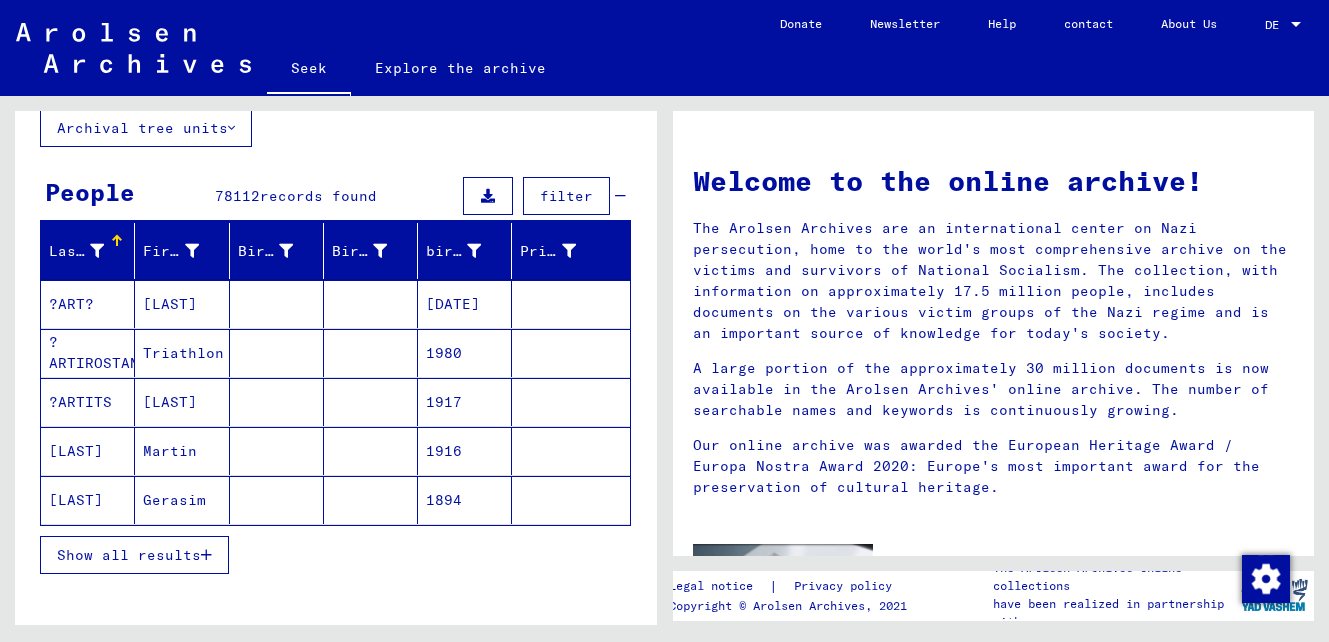 scroll, scrollTop: 0, scrollLeft: 0, axis: both 